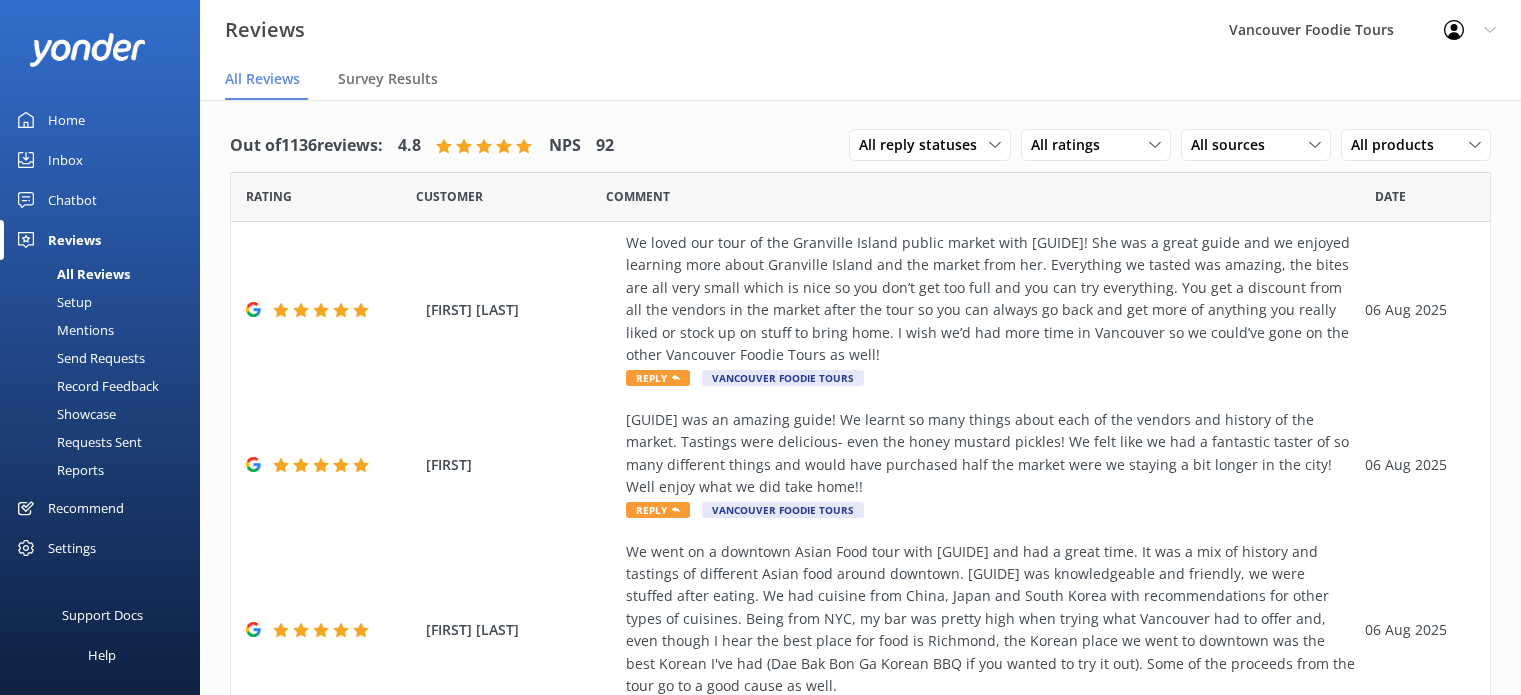 scroll, scrollTop: 0, scrollLeft: 0, axis: both 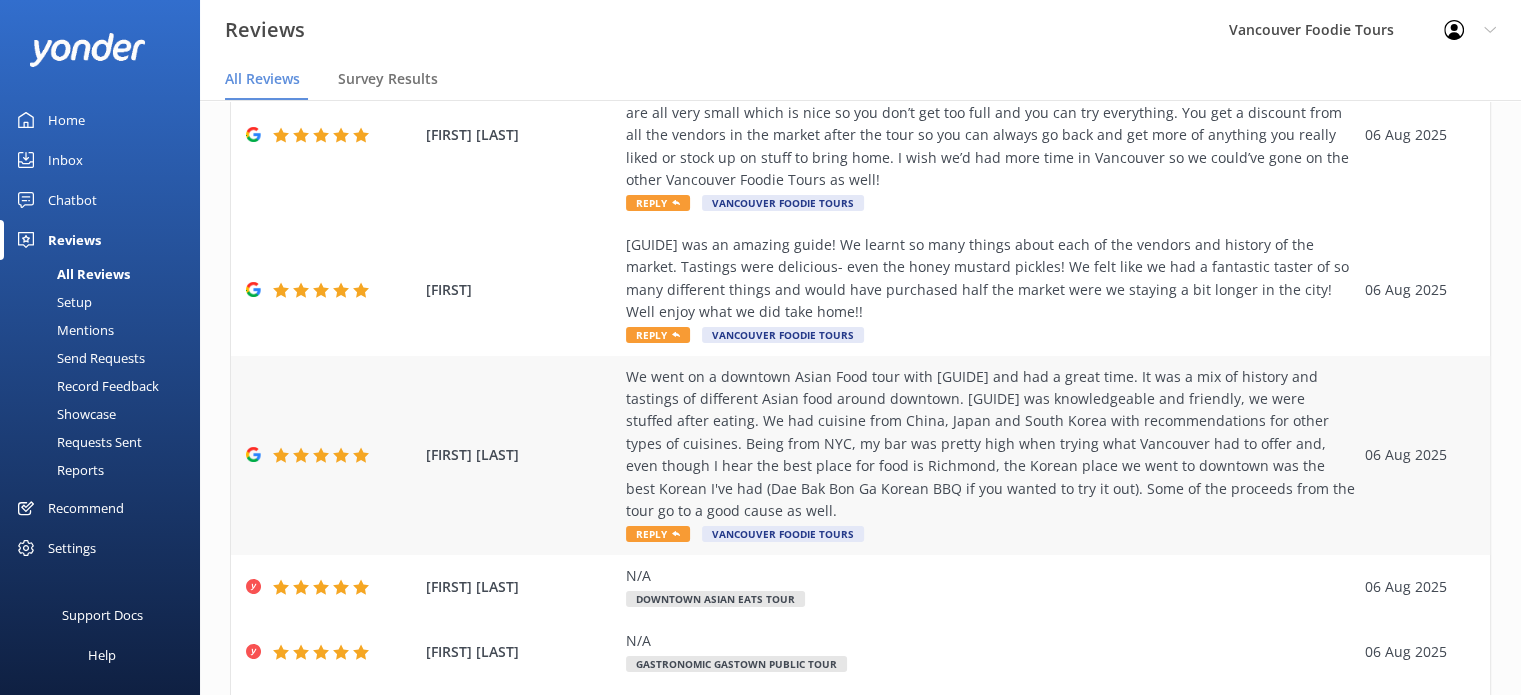 click on "We went on a downtown Asian Food tour with [GUIDE] and had a great time. It was a mix of history and tastings of different Asian food around downtown. [GUIDE] was knowledgeable and friendly, we were stuffed after eating. We had cuisine from China, Japan and South Korea with recommendations for other types of cuisines. Being from NYC, my bar was pretty high when trying what Vancouver had to offer and, even though I hear the best place for food is Richmond, the Korean place we went to downtown was the best Korean I've had (Dae Bak Bon Ga Korean BBQ if you wanted to try it out). Some of the proceeds from the tour go to a good cause as well." at bounding box center [990, 444] 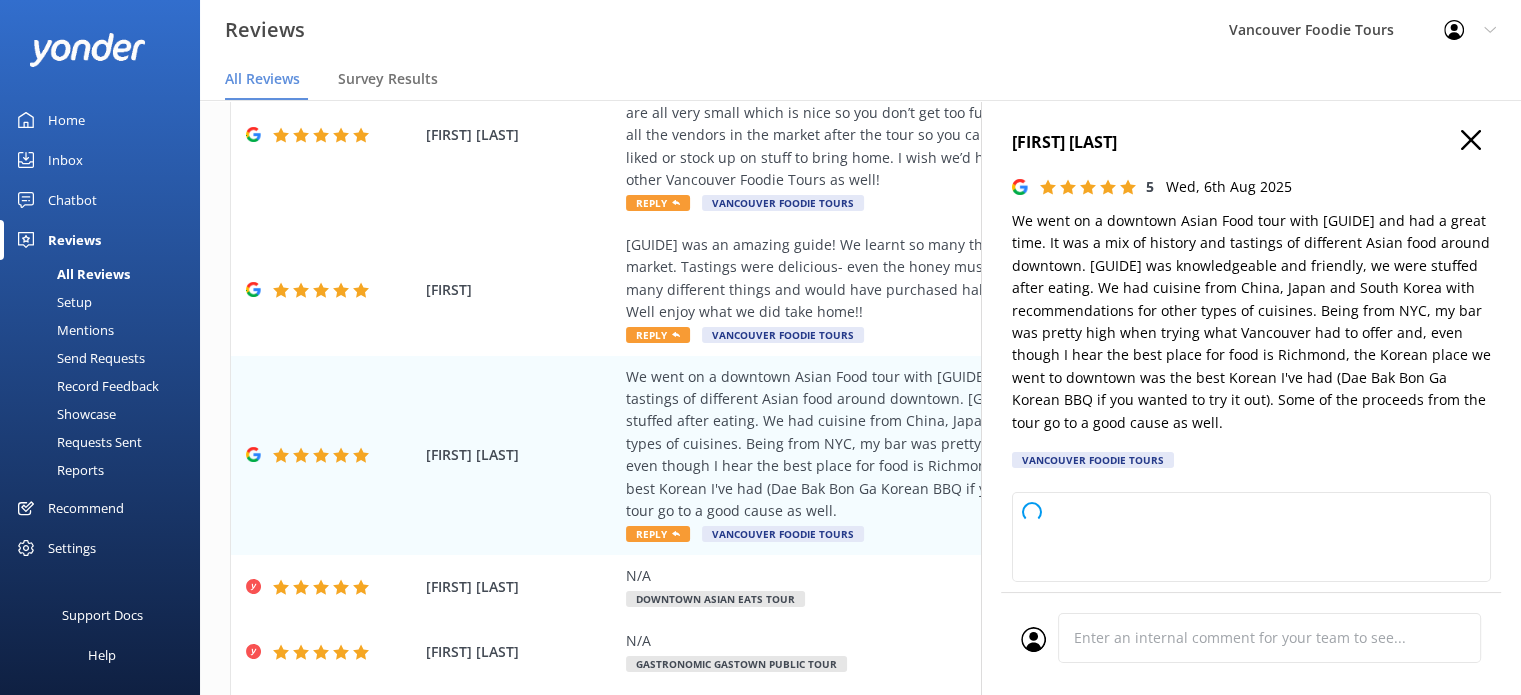 type on "Thank you so much for your wonderful review! We're thrilled to hear you enjoyed the tour with [GUIDE] and that the food exceeded your expectations. We appreciate your kind words and the special mention of Dae Bak Bon Ga! Thanks again for joining us and supporting a good cause—we hope to see you on another tour soon!" 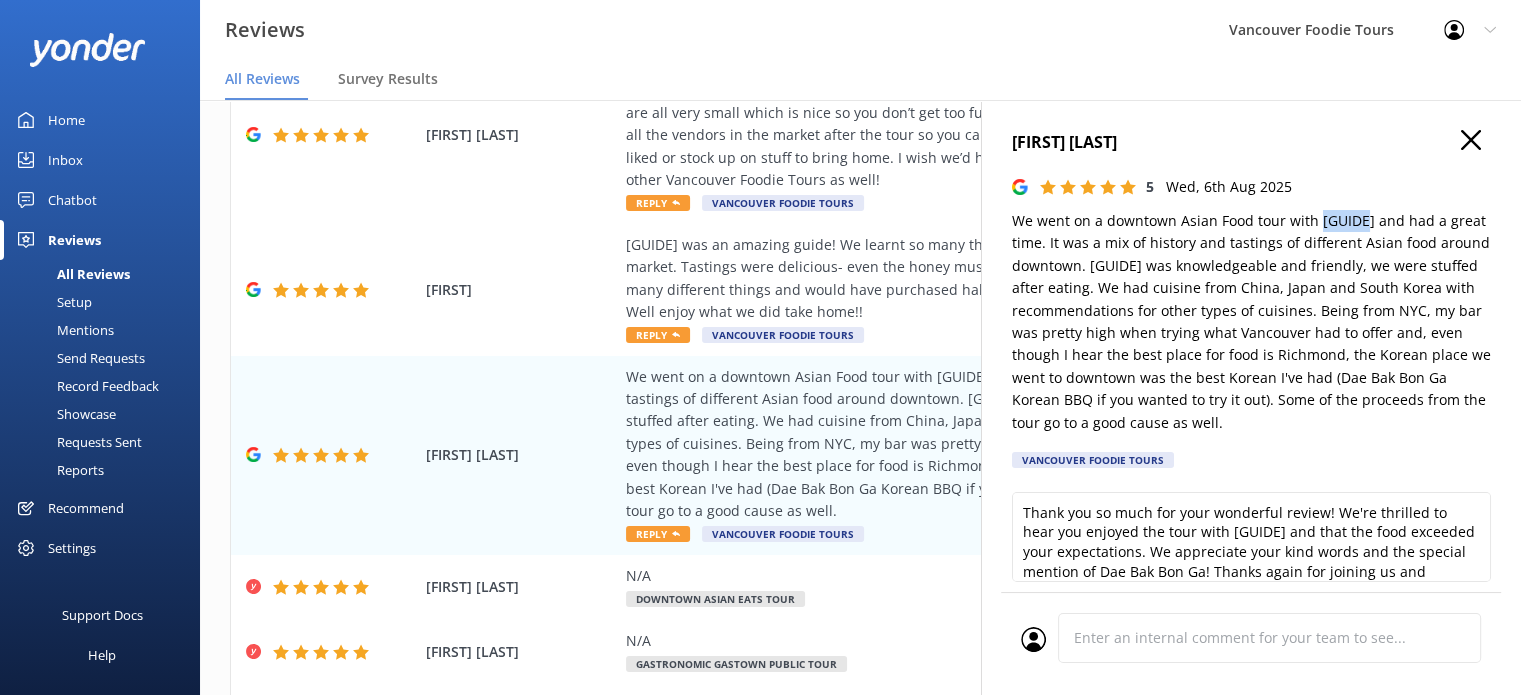 drag, startPoint x: 1316, startPoint y: 220, endPoint x: 1356, endPoint y: 219, distance: 40.012497 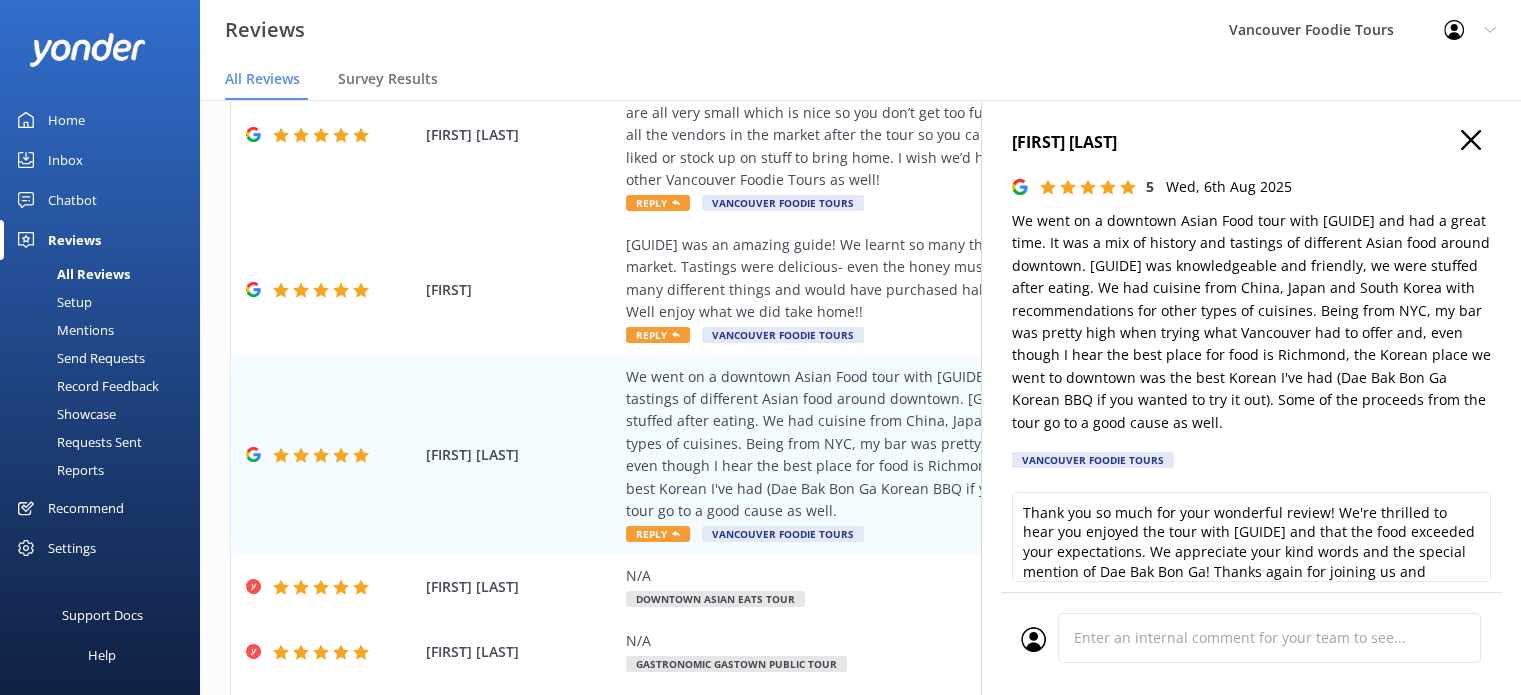 click on "[FIRST] [LAST]" at bounding box center (1251, 143) 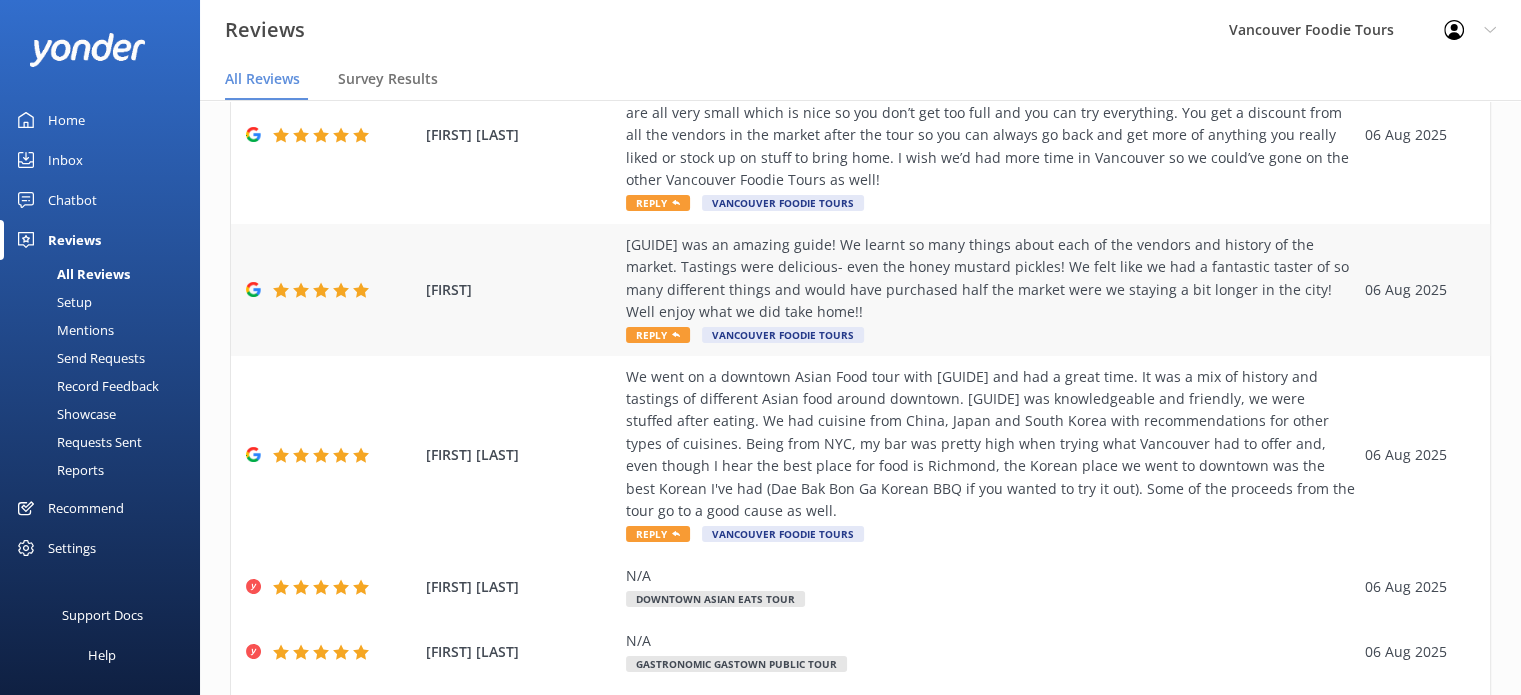 click on "[GUIDE] was an amazing guide! We learnt so many things about each of the vendors and history of the market. Tastings were delicious- even the honey mustard pickles! We felt like we had a fantastic taster of so many different things and would have purchased half the market were we staying a bit longer in the city! Well enjoy what we did take home!! Reply Vancouver Foodie Tours" at bounding box center (990, 290) 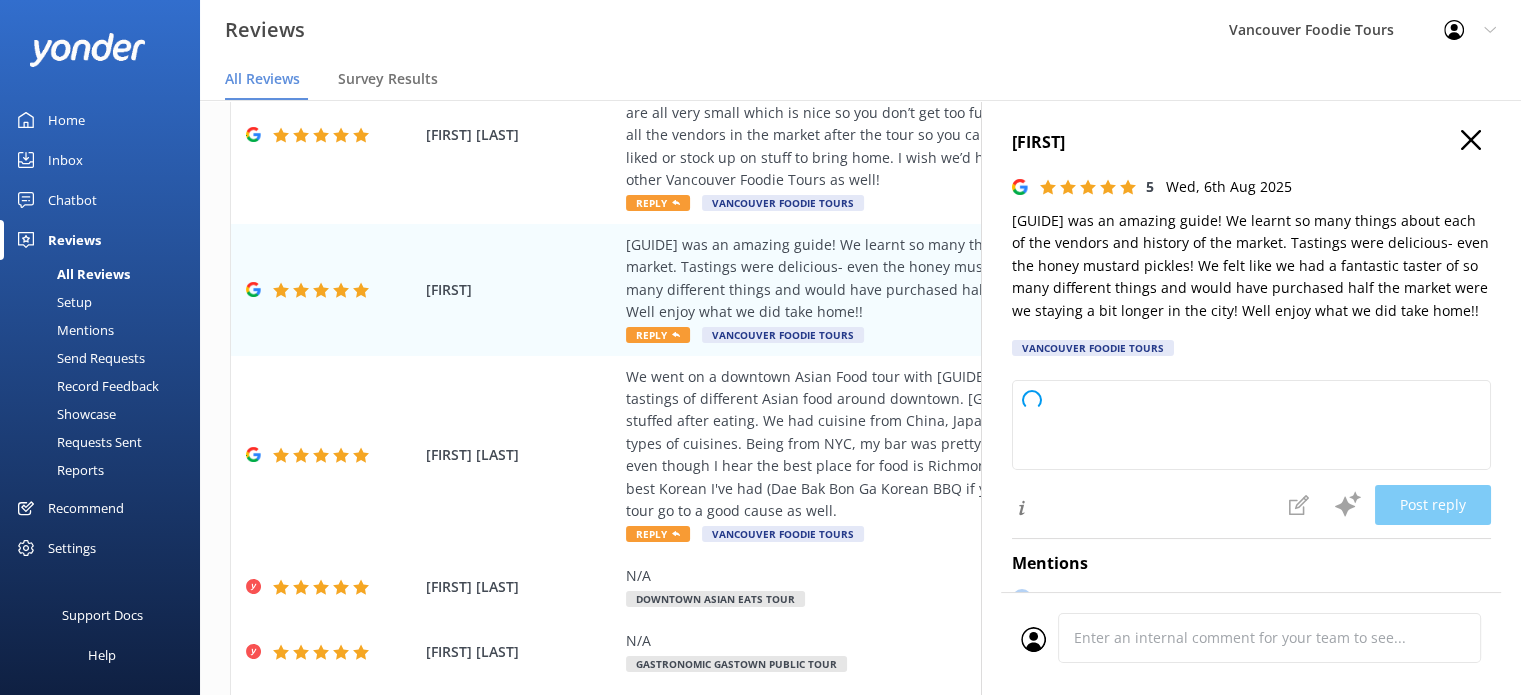 type on "Thank you so much for your wonderful review! We're delighted to hear you enjoyed your tour with [GUIDE] and all the delicious tastings. It’s great to know you felt welcomed and discovered so many new favorites. We hope you enjoy your treats from the market and look forward to seeing you again next time you’re in town!" 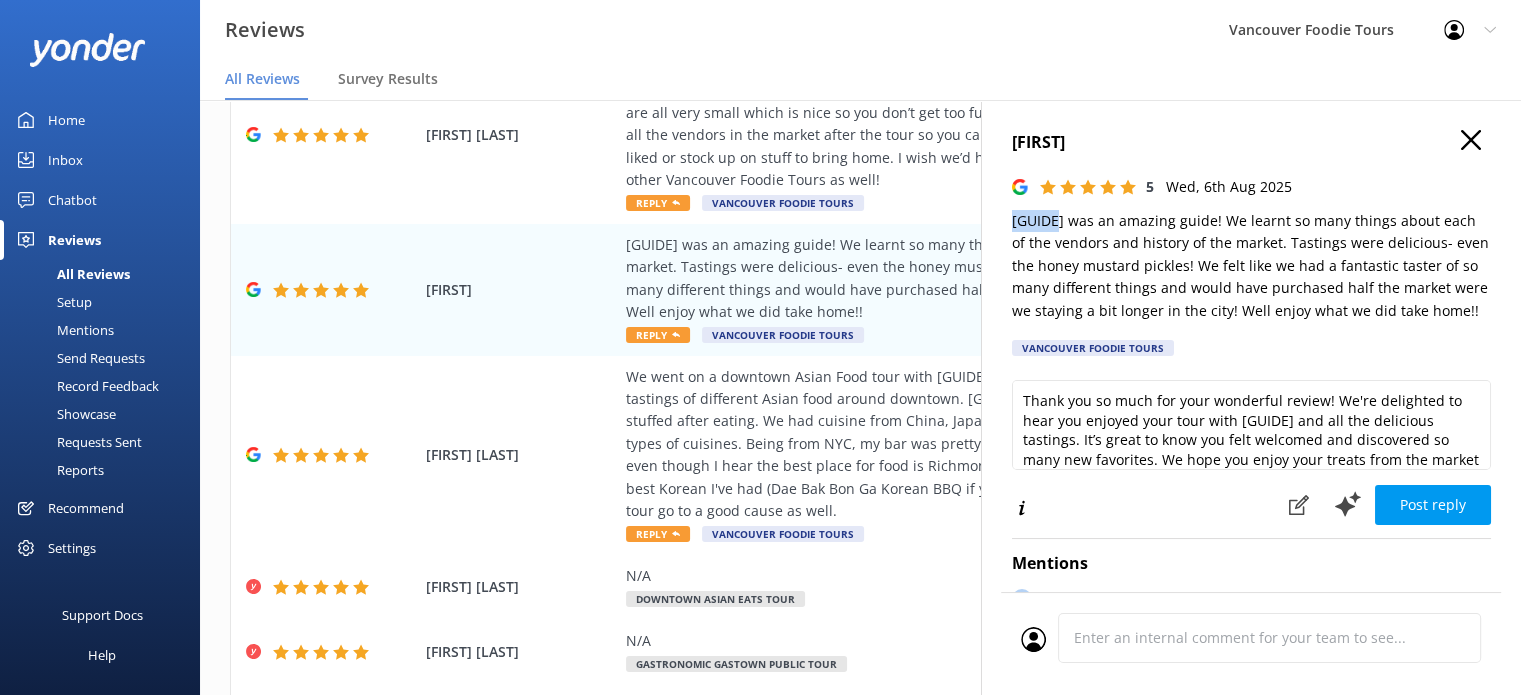 drag, startPoint x: 1008, startPoint y: 218, endPoint x: 1055, endPoint y: 218, distance: 47 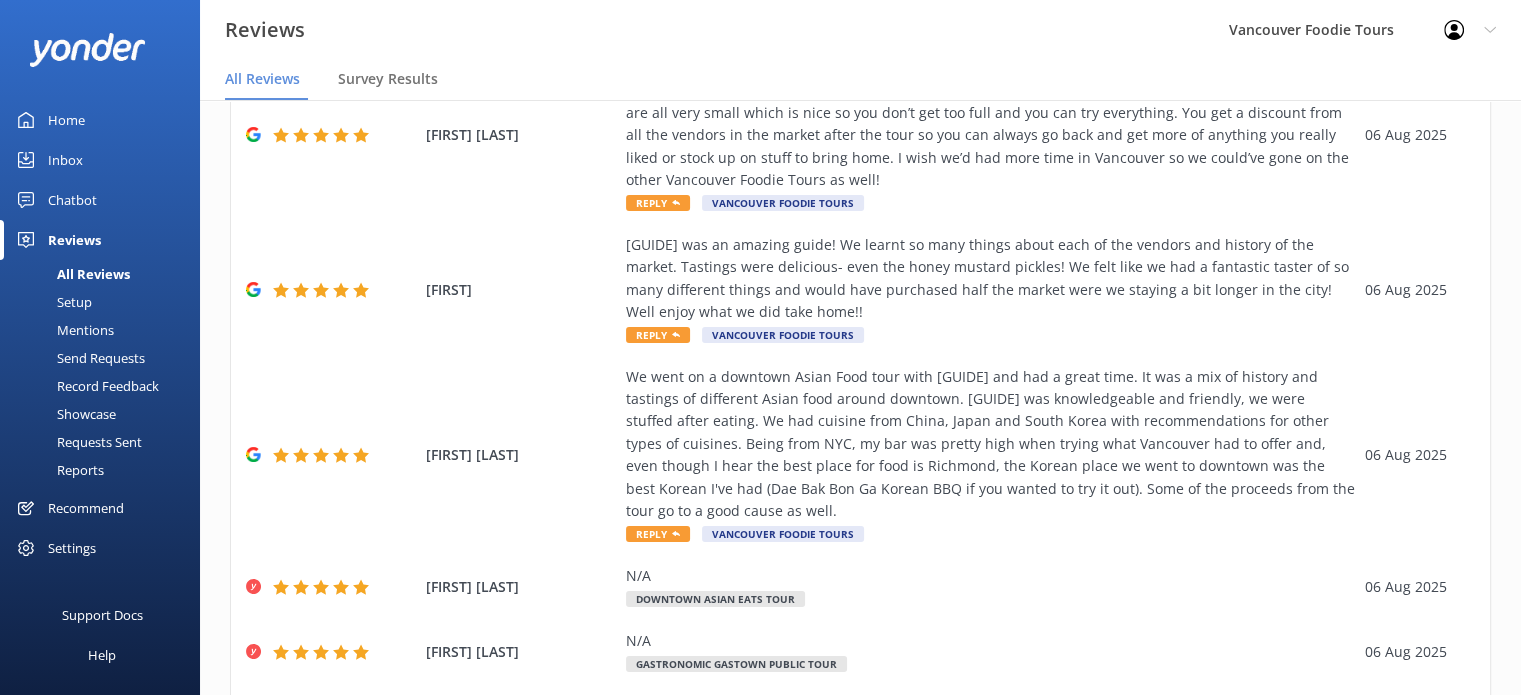 scroll, scrollTop: 0, scrollLeft: 0, axis: both 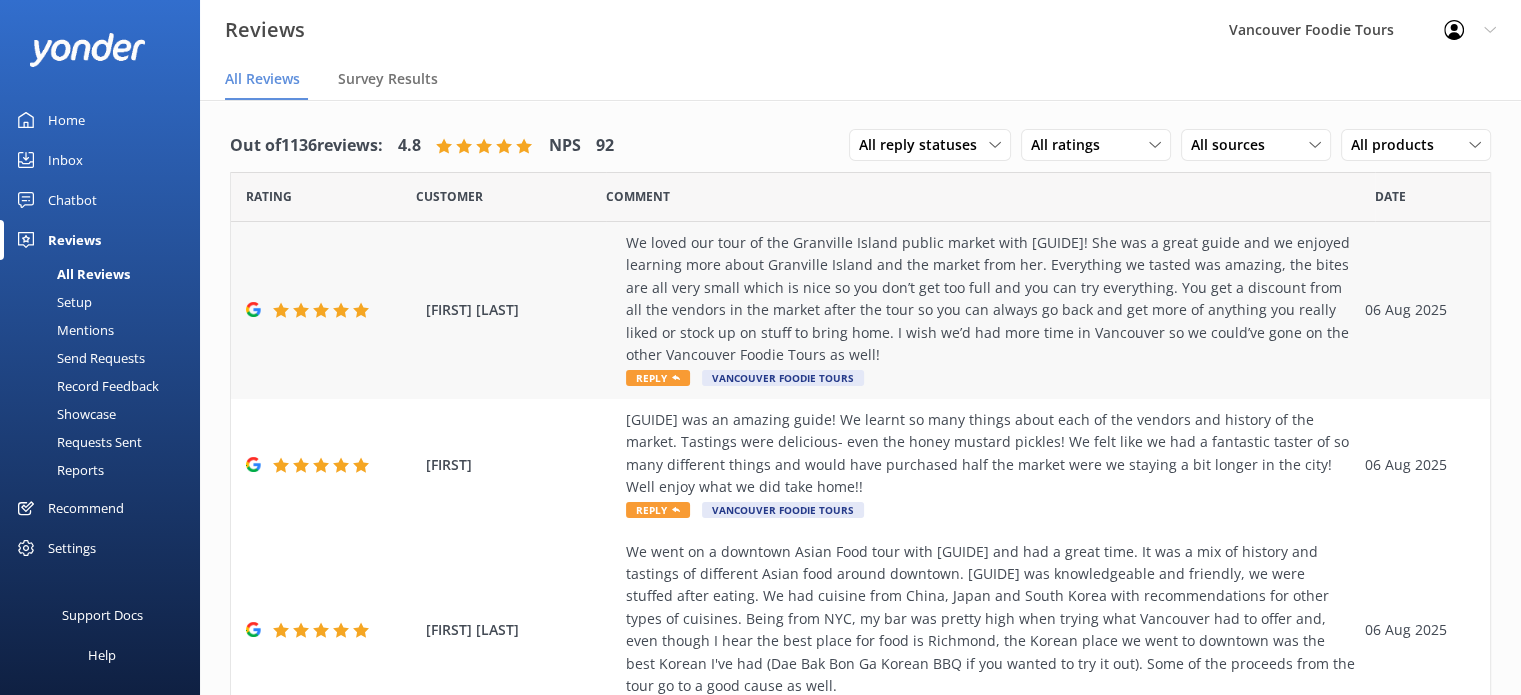 click on "We loved our tour of the Granville Island public market with [GUIDE]! She was a great guide and we enjoyed learning more about Granville Island and the market from her. Everything we tasted was amazing, the bites are all very small which is nice so you don’t get too full and you can try everything. You get a discount from all the vendors in the market after the tour so you can always go back and get more of anything you really liked or stock up on stuff to bring home. I wish we’d had more time in Vancouver so we could’ve gone on the other Vancouver Foodie Tours as well!" at bounding box center (990, 299) 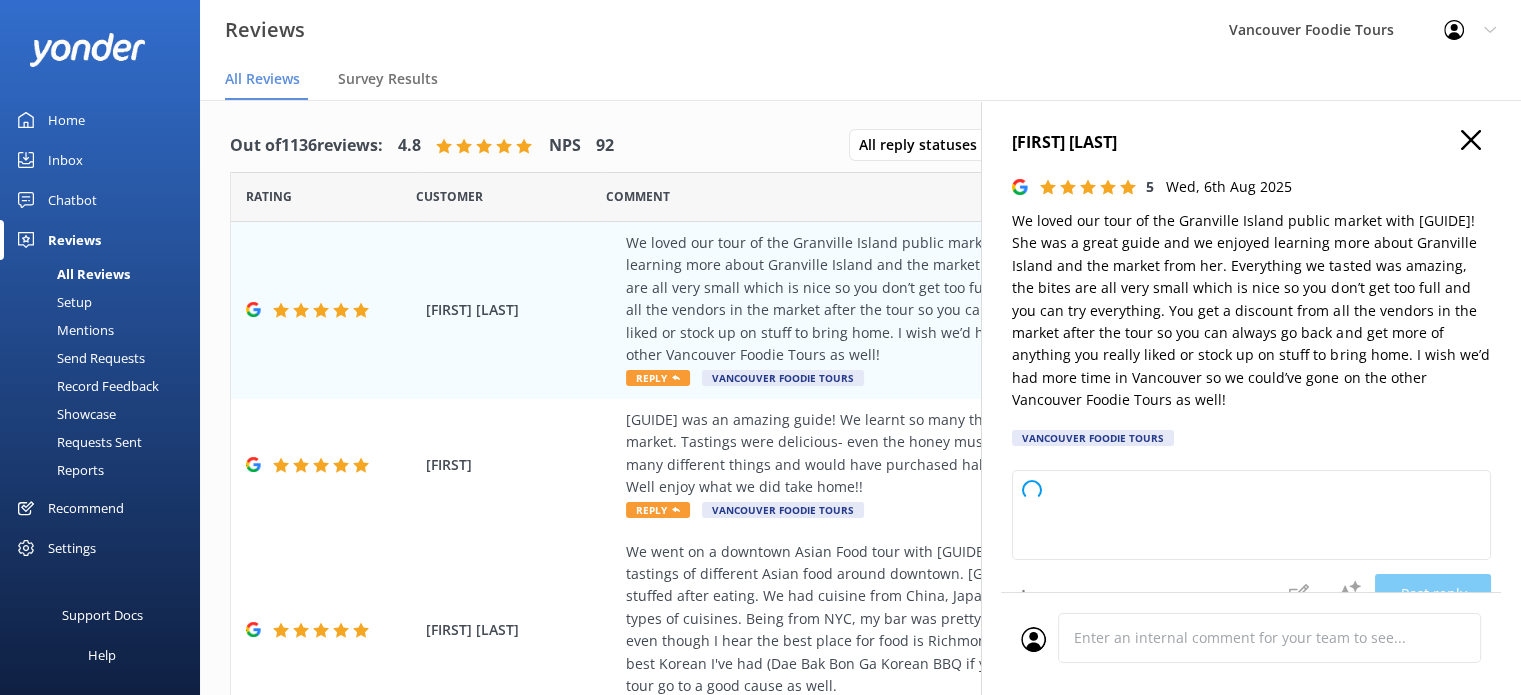 type on "Thank you so much for your wonderful review! We're delighted to hear you enjoyed your Granville Island tour with [GUIDE] and that you loved the tastings and discounts. We hope you'll join us for another Foodie Tour next time you're in Vancouver! Safe travels and happy eating!" 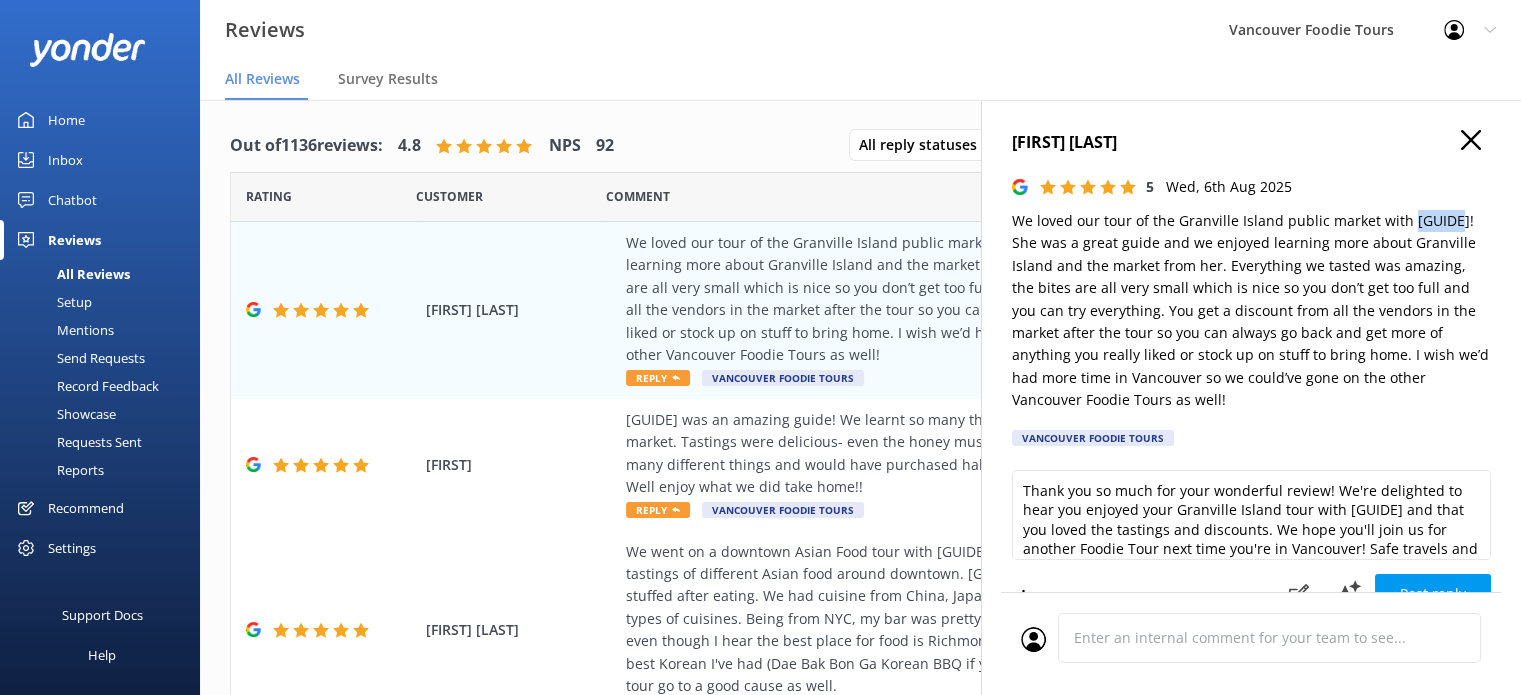 drag, startPoint x: 1404, startPoint y: 221, endPoint x: 1448, endPoint y: 219, distance: 44.04543 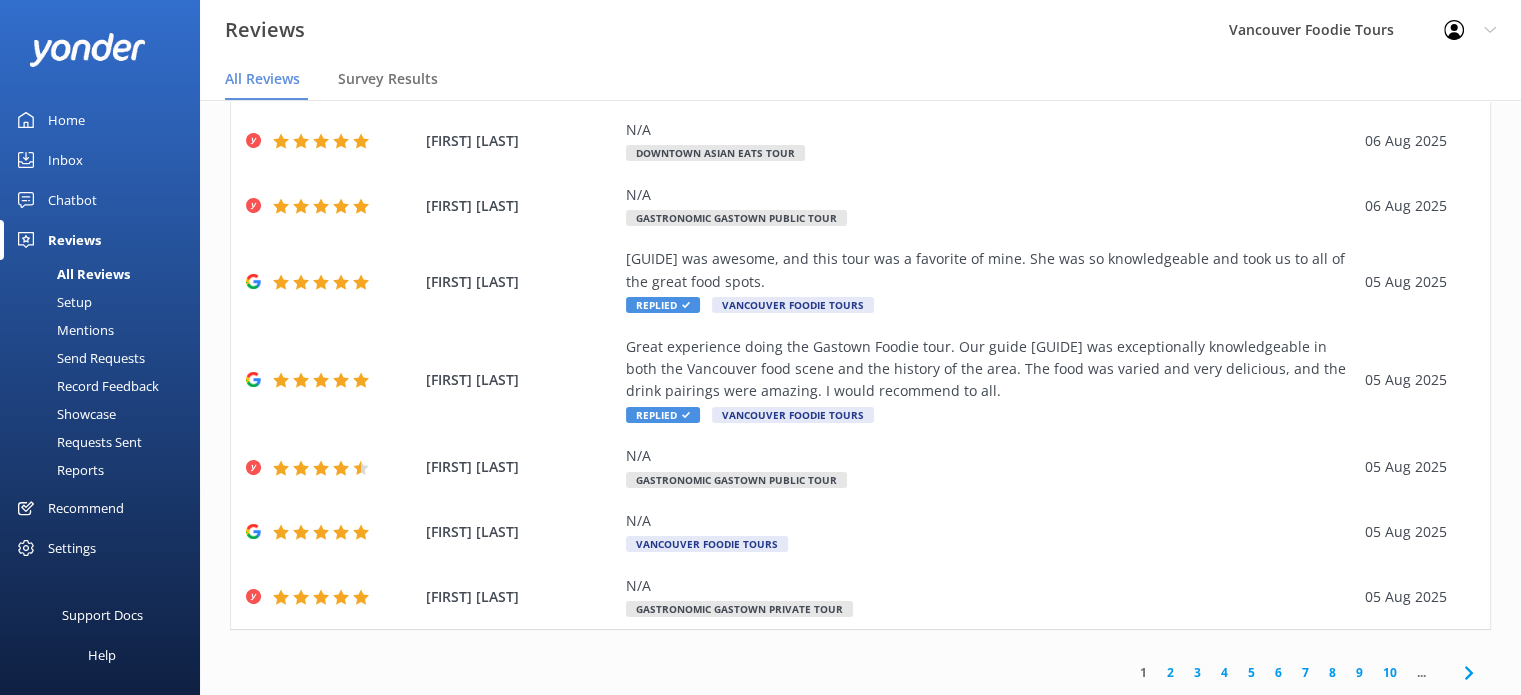 scroll, scrollTop: 0, scrollLeft: 0, axis: both 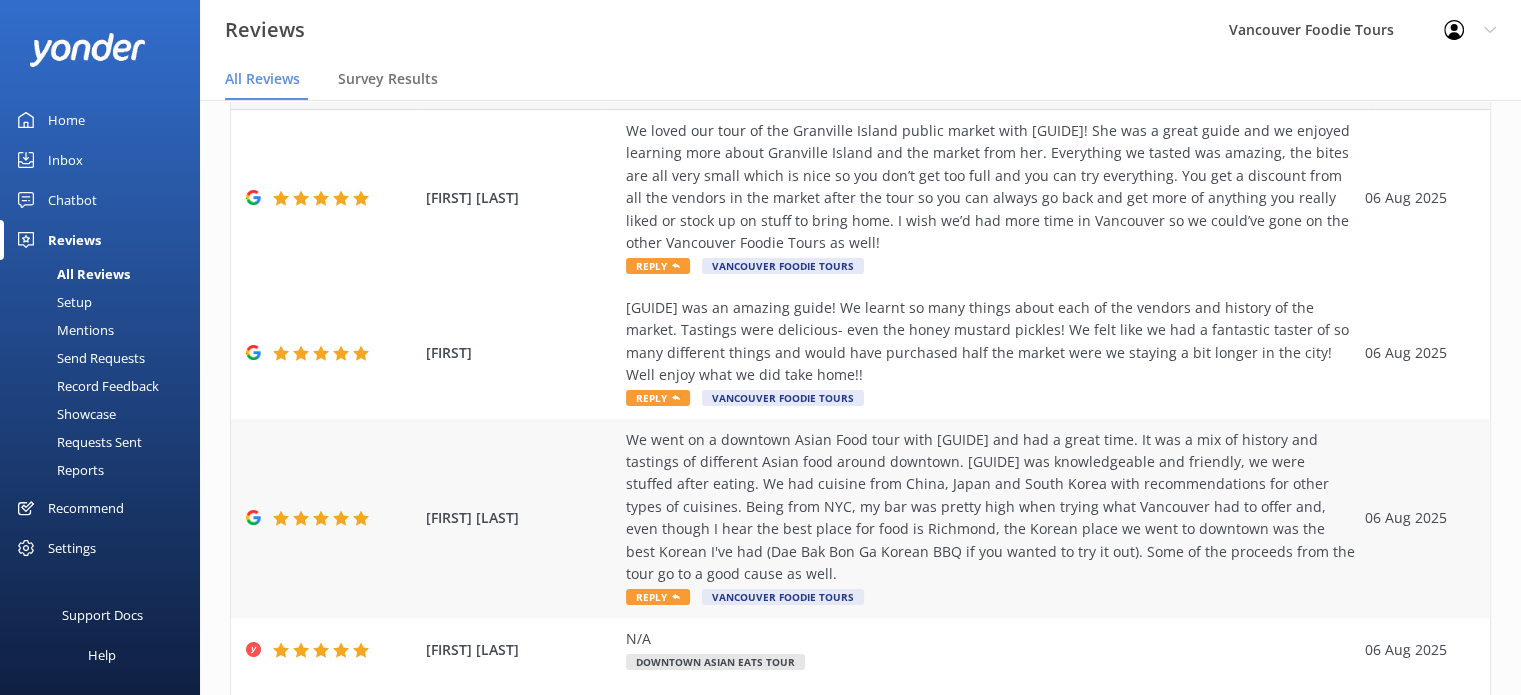 click on "We went on a downtown Asian Food tour with [GUIDE] and had a great time. It was a mix of history and tastings of different Asian food around downtown. [GUIDE] was knowledgeable and friendly, we were stuffed after eating. We had cuisine from China, Japan and South Korea with recommendations for other types of cuisines. Being from NYC, my bar was pretty high when trying what Vancouver had to offer and, even though I hear the best place for food is Richmond, the Korean place we went to downtown was the best Korean I've had (Dae Bak Bon Ga Korean BBQ if you wanted to try it out). Some of the proceeds from the tour go to a good cause as well." at bounding box center (990, 507) 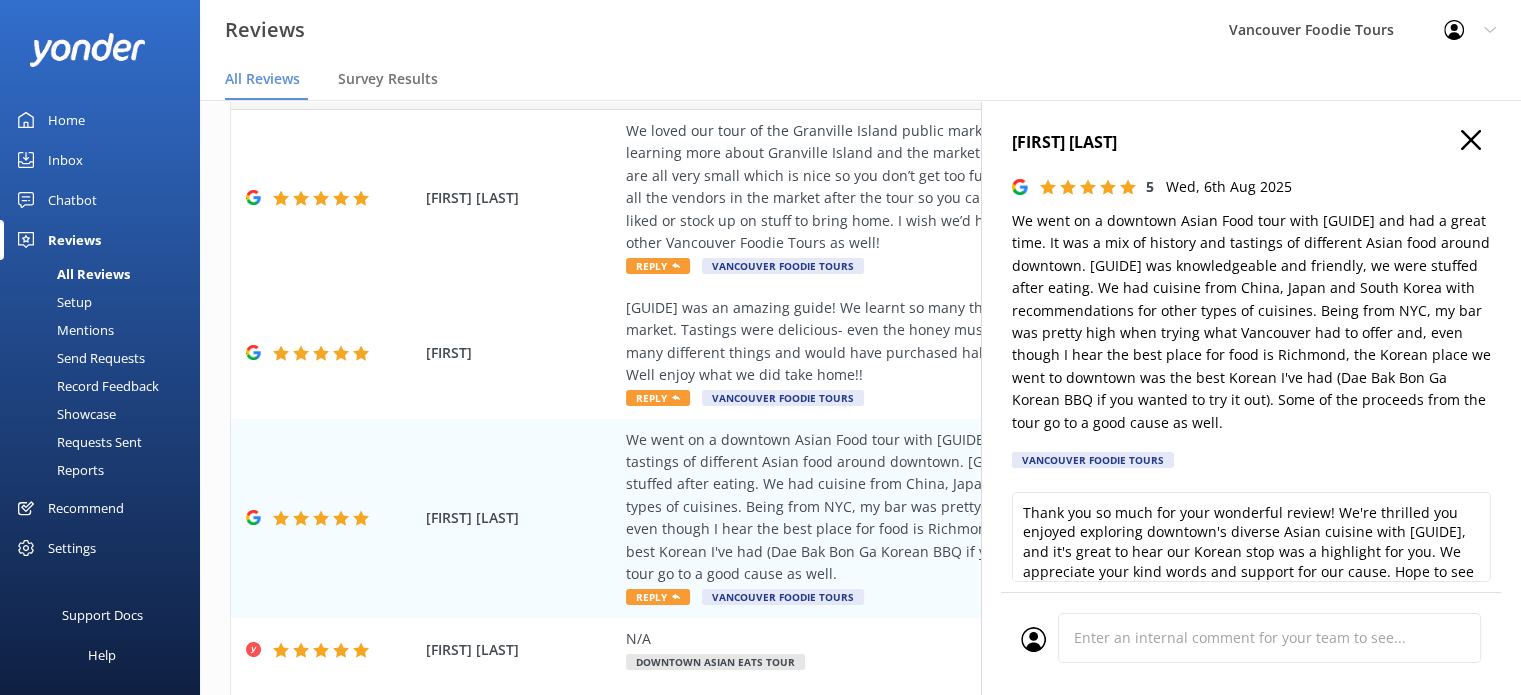 drag, startPoint x: 1006, startPoint y: 221, endPoint x: 1236, endPoint y: 416, distance: 301.53772 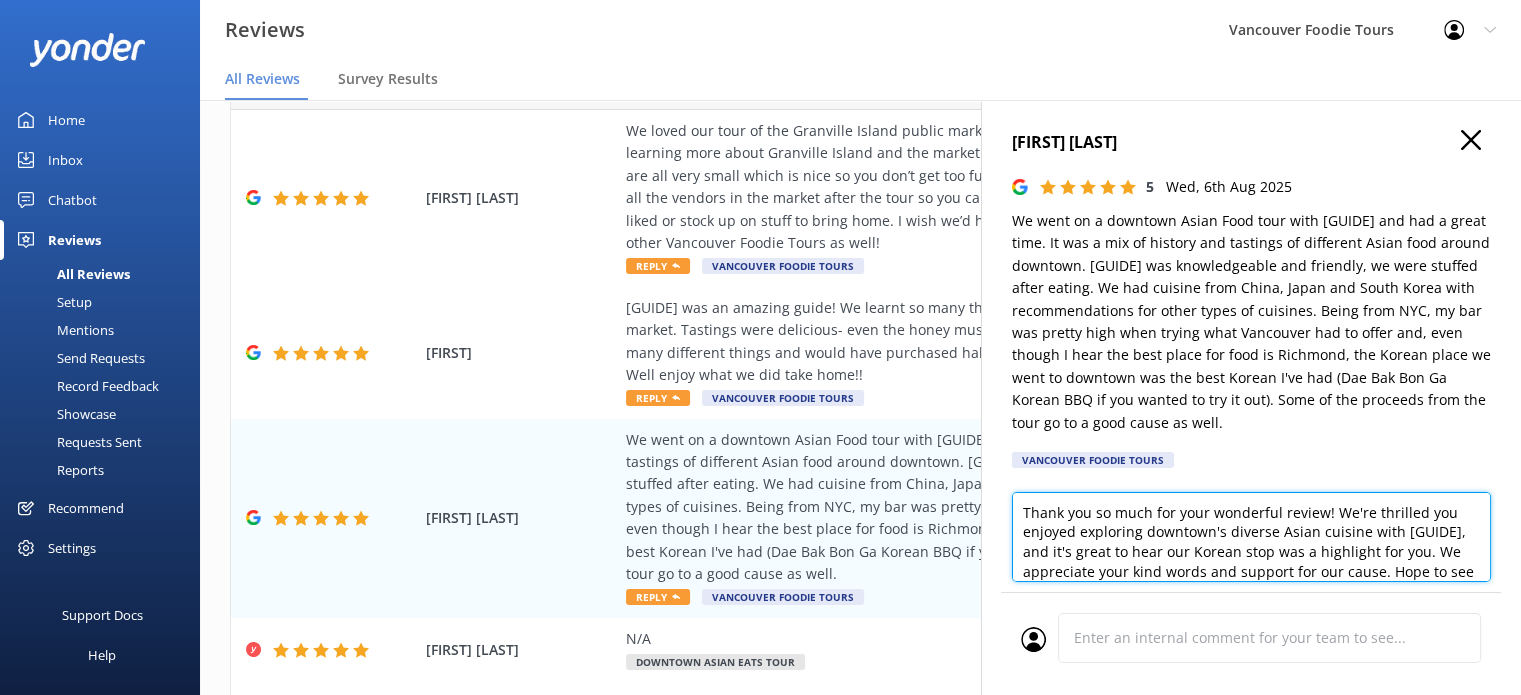 click on "Thank you so much for your wonderful review! We're thrilled you enjoyed exploring downtown's diverse Asian cuisine with [GUIDE], and it's great to hear our Korean stop was a highlight for you. We appreciate your kind words and support for our cause. Hope to see you on another tour soon!" at bounding box center (1251, 537) 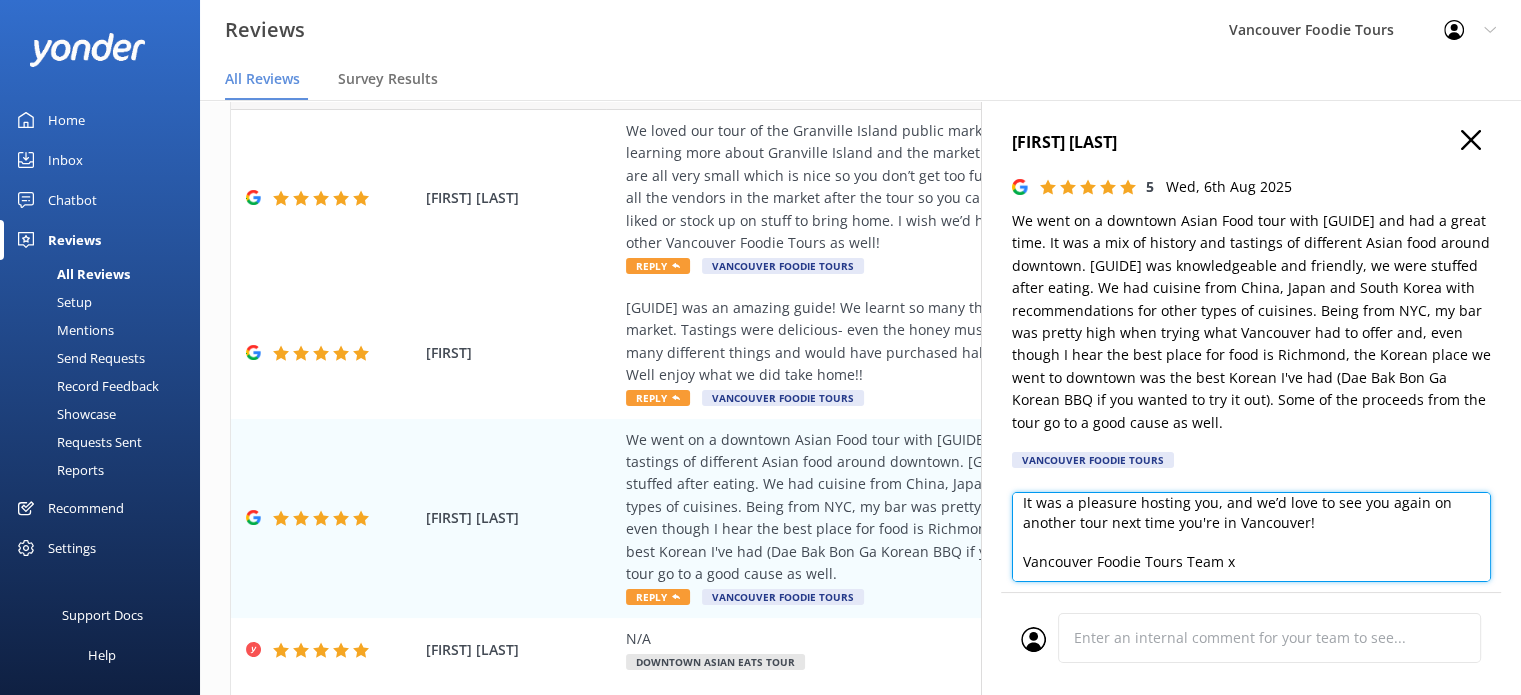 scroll, scrollTop: 10, scrollLeft: 0, axis: vertical 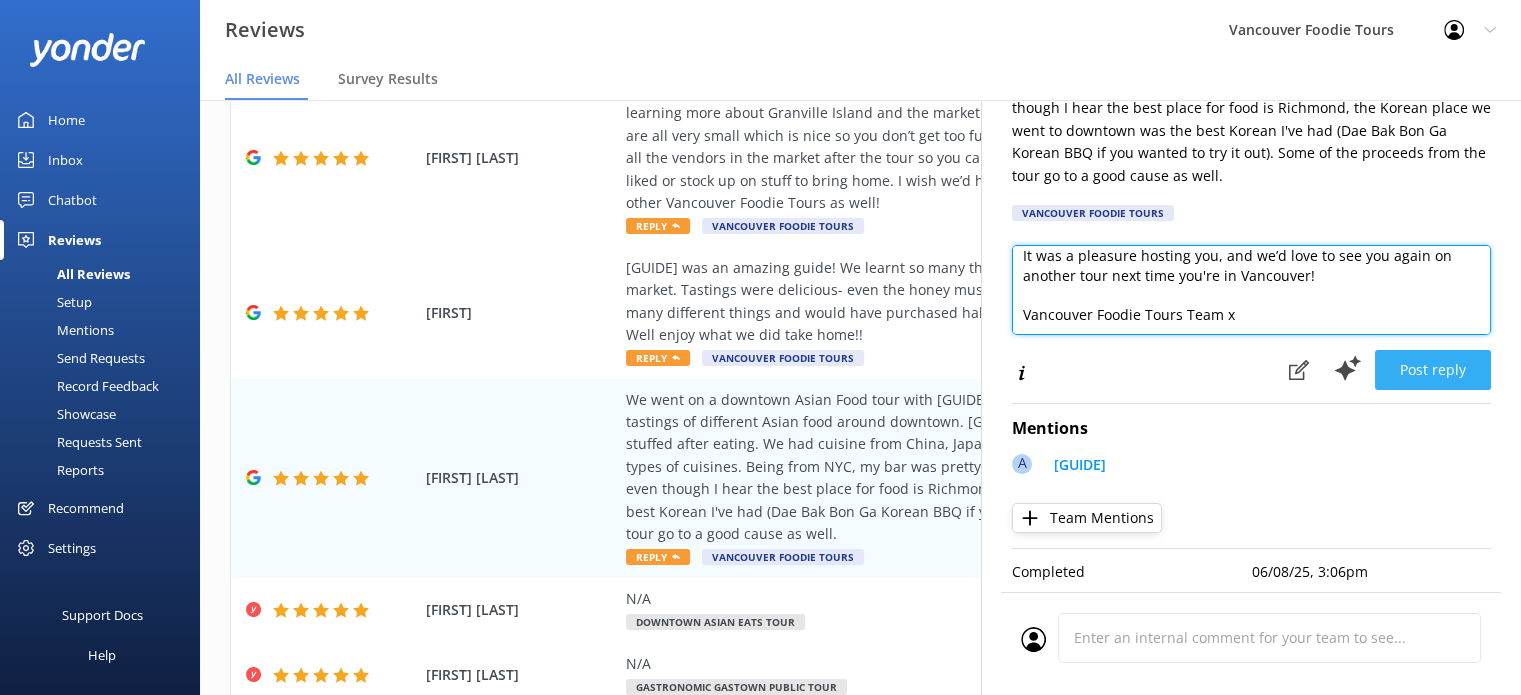 type on "Hi [FIRST],
Thank you for the thoughtful and detailed review! We're so glad you had a great time with [GUIDE] and enjoyed the mix of history, culture, and delicious tastings. Coming from NYC with high expectations, we’re especially thrilled to hear that the Korean BBQ impressed you—that’s high praise! And yes, we’re proud that part of the tour supports a great cause too.
It was a pleasure hosting you, and we’d love to see you again on another tour next time you're in Vancouver!
Vancouver Foodie Tours Team x" 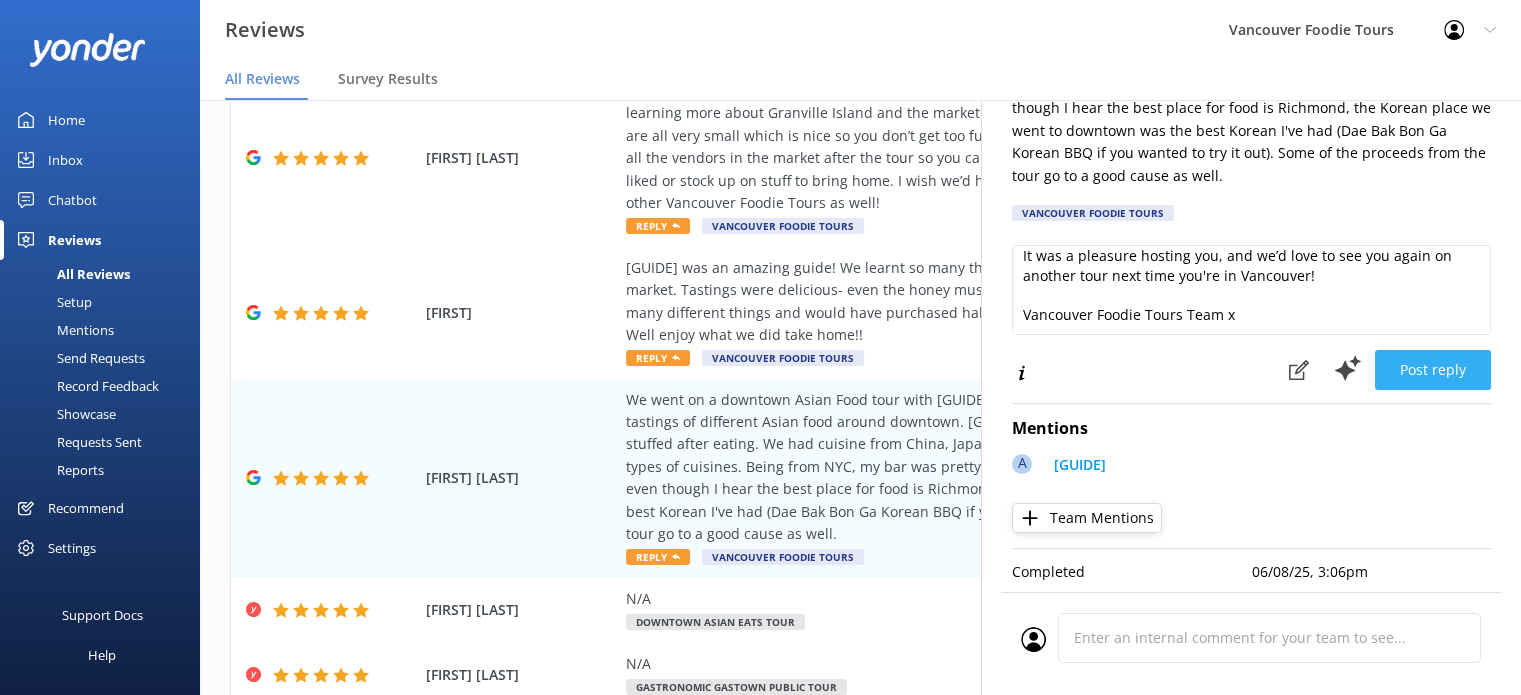 click on "Post reply" at bounding box center [1433, 370] 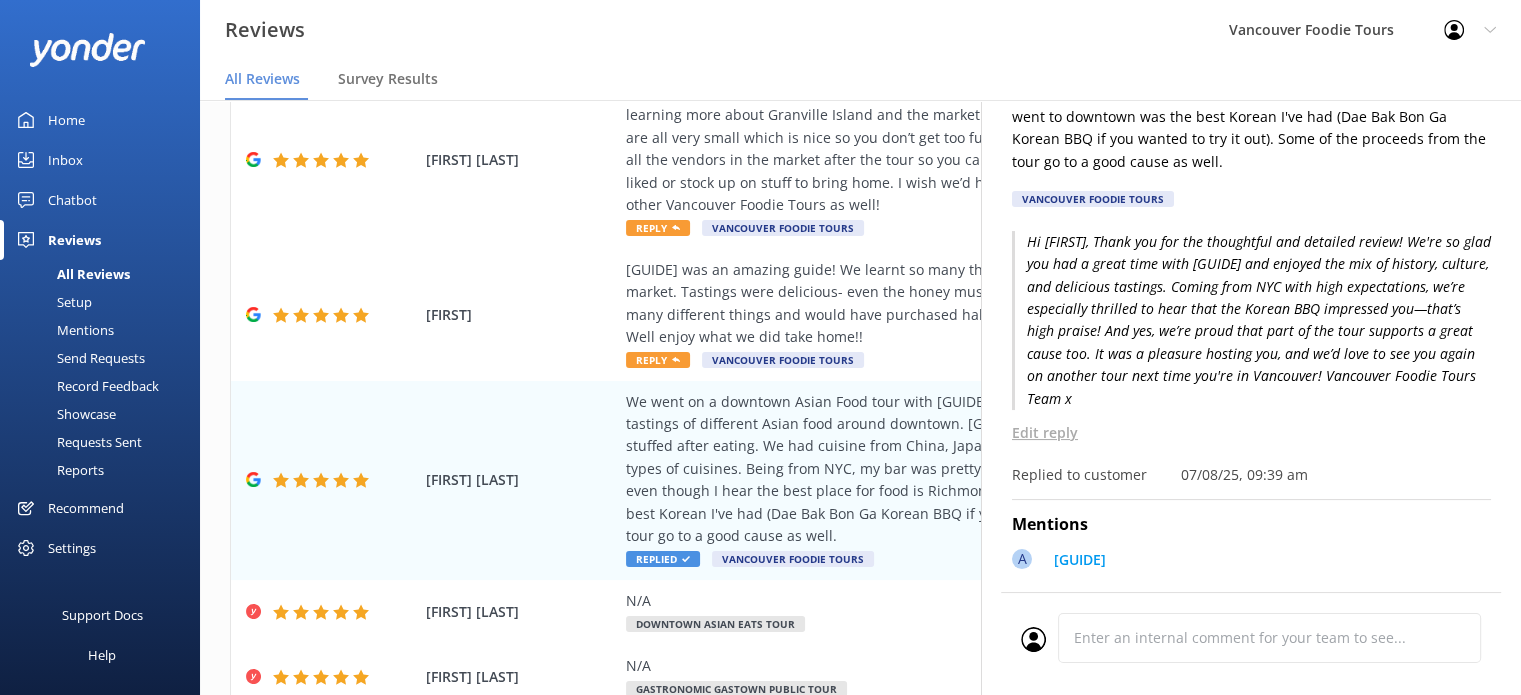 scroll, scrollTop: 40, scrollLeft: 0, axis: vertical 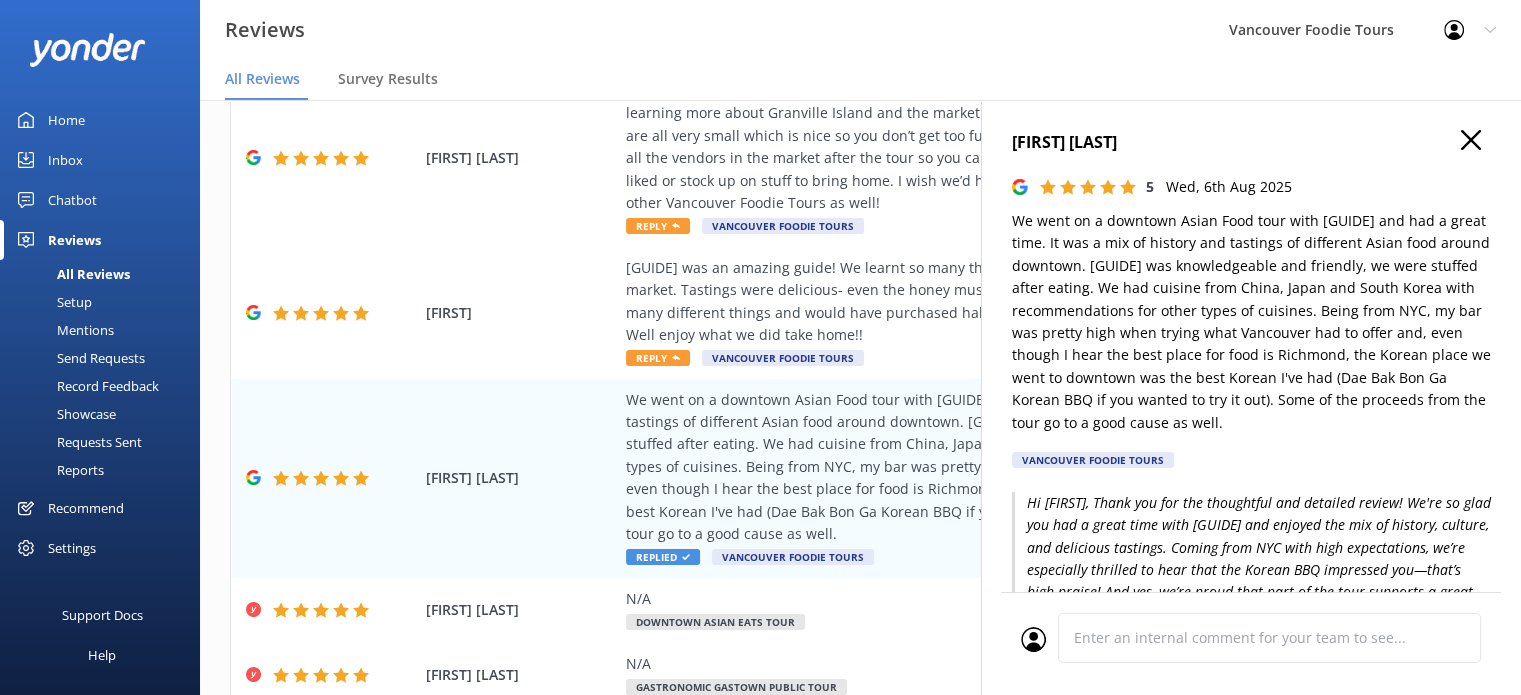 click 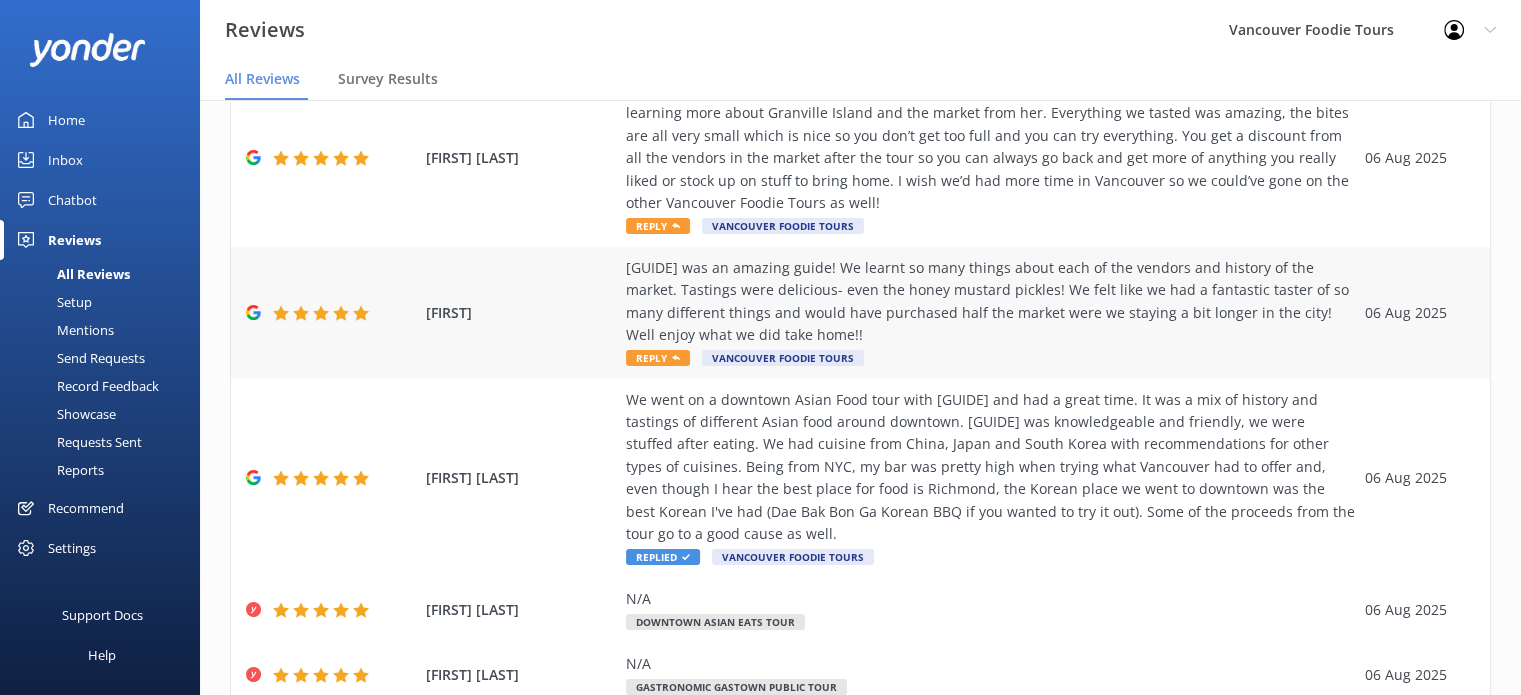 click on "[GUIDE] was an amazing guide! We learnt so many things about each of the vendors and history of the market. Tastings were delicious- even the honey mustard pickles! We felt like we had a fantastic taster of so many different things and would have purchased half the market were we staying a bit longer in the city! Well enjoy what we did take home!!" at bounding box center [990, 302] 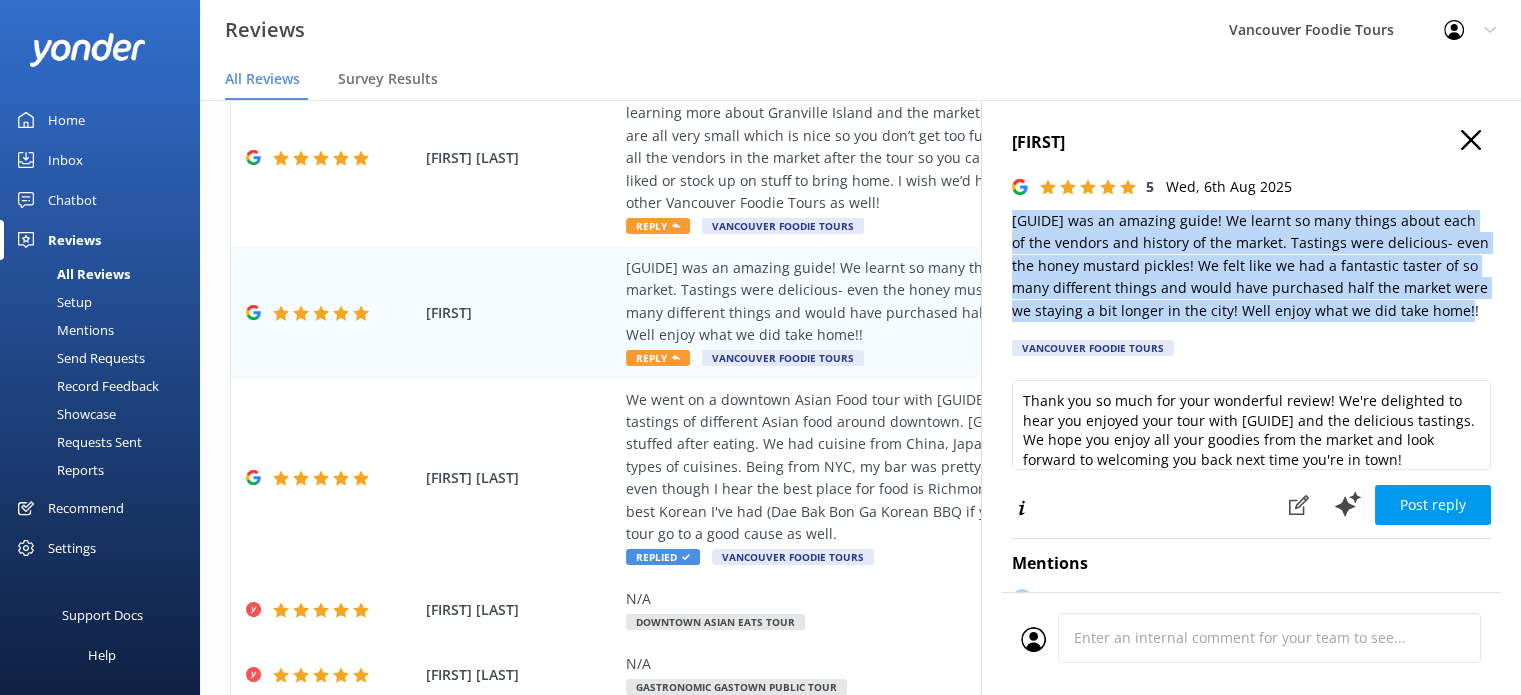 drag, startPoint x: 1043, startPoint y: 229, endPoint x: 1478, endPoint y: 306, distance: 441.7624 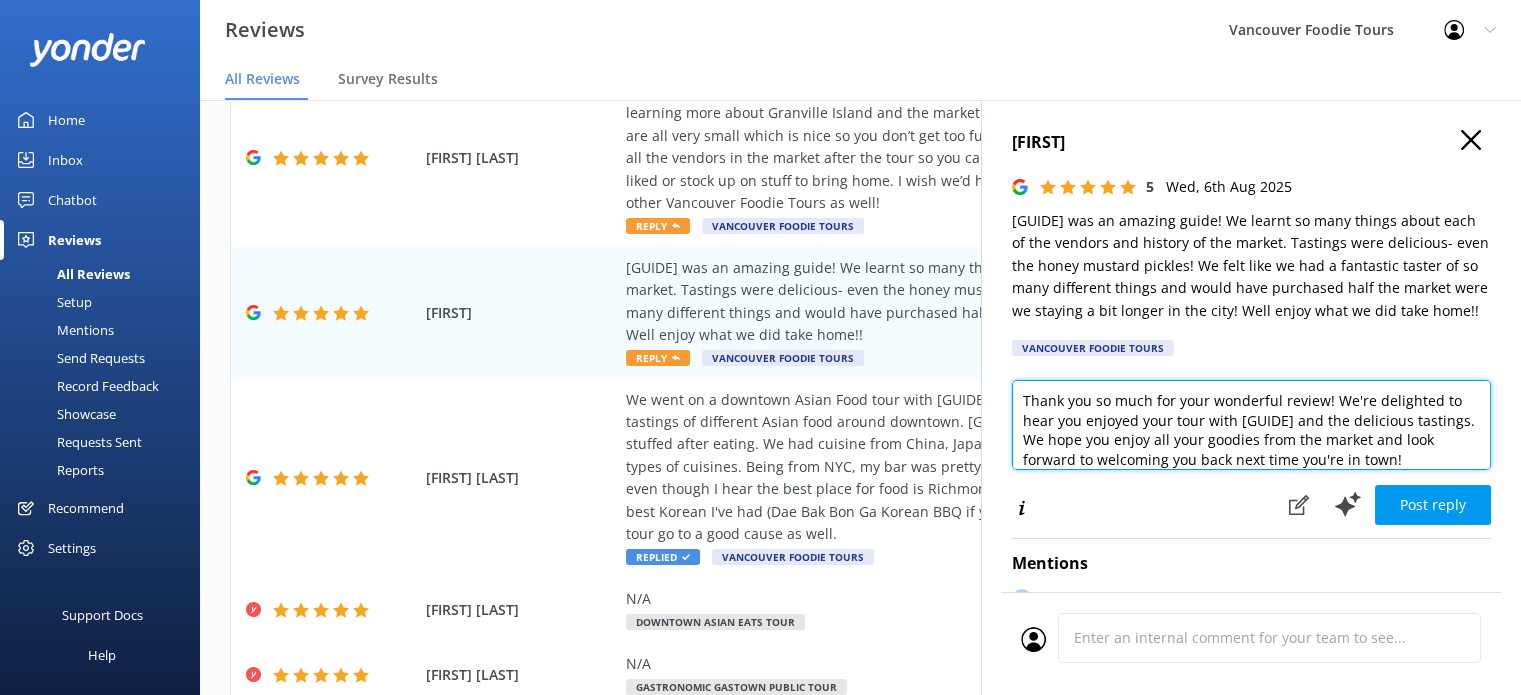 click on "Thank you so much for your wonderful review! We're delighted to hear you enjoyed your tour with [GUIDE] and the delicious tastings. We hope you enjoy all your goodies from the market and look forward to welcoming you back next time you're in town!" at bounding box center (1251, 425) 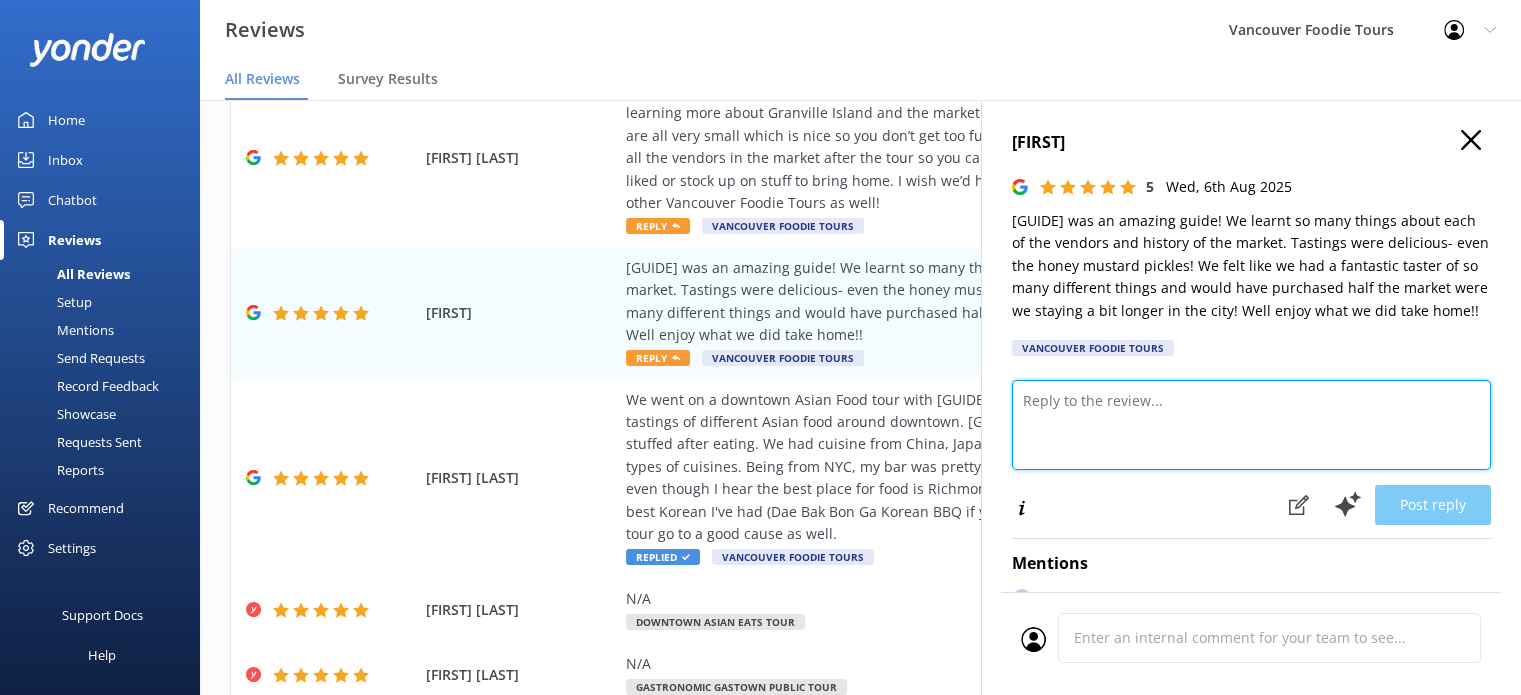 paste on "Hi [FIRST],
Thank you for the wonderful review! We're so glad you enjoyed your time with [GUIDE]—she loves sharing the stories behind each vendor, and it's great to hear the tastings (even the honey mustard pickles!) were a hit. Sounds like you made the most of your visit, and we hope you enjoy everything you brought home!
It was a pleasure hosting you, and we’d love to welcome you back next time you’re in Vancouver.
Vancouver Foodie Tours Team x" 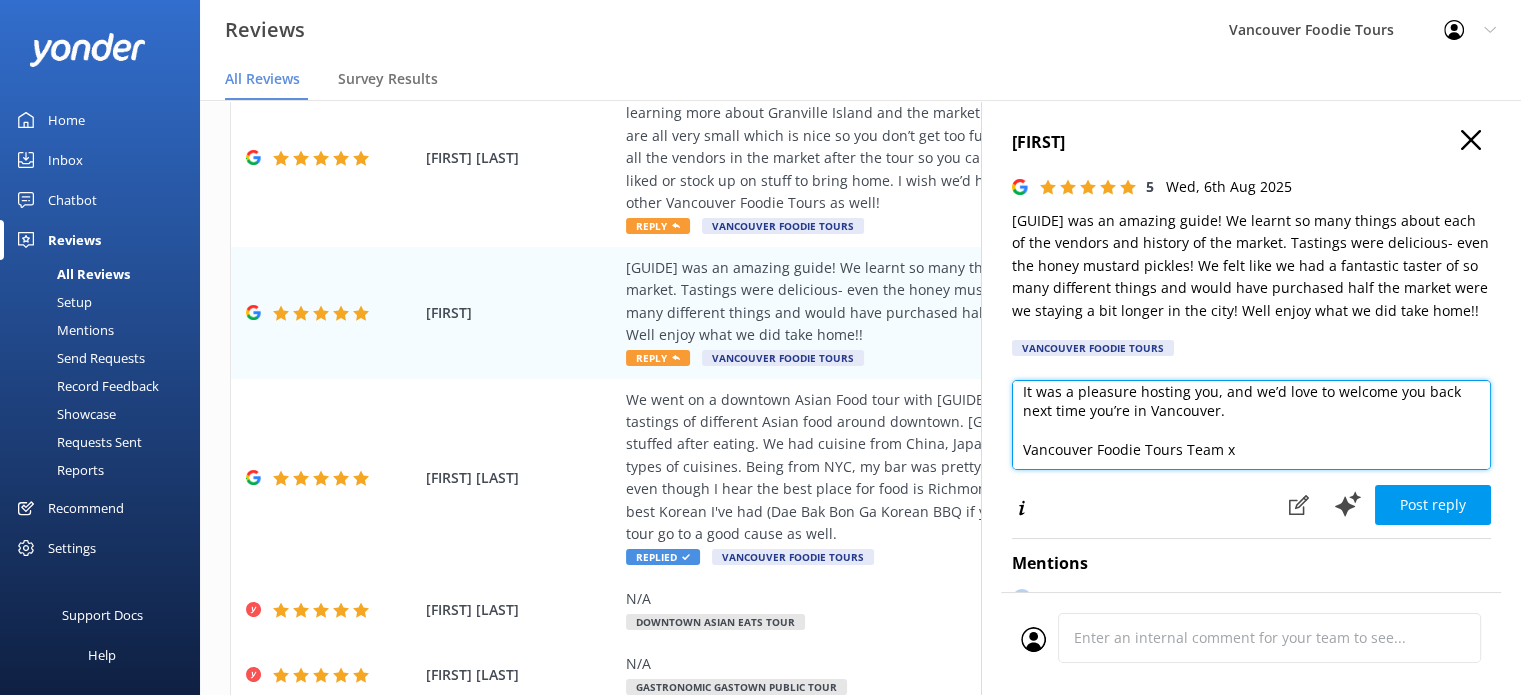 scroll, scrollTop: 10, scrollLeft: 0, axis: vertical 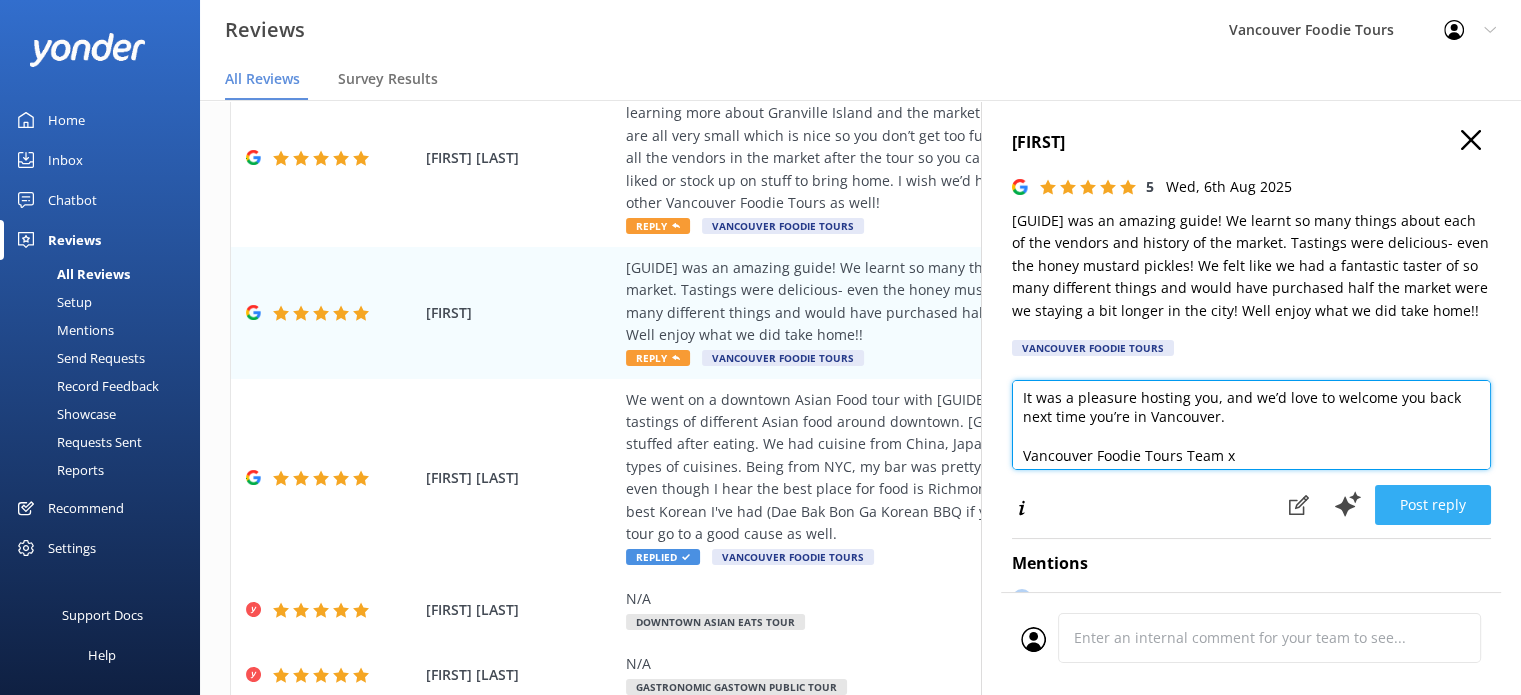 type on "Hi [FIRST],
Thank you for the wonderful review! We're so glad you enjoyed your time with [GUIDE]—she loves sharing the stories behind each vendor, and it's great to hear the tastings (even the honey mustard pickles!) were a hit. Sounds like you made the most of your visit, and we hope you enjoy everything you brought home!
It was a pleasure hosting you, and we’d love to welcome you back next time you’re in Vancouver.
Vancouver Foodie Tours Team x" 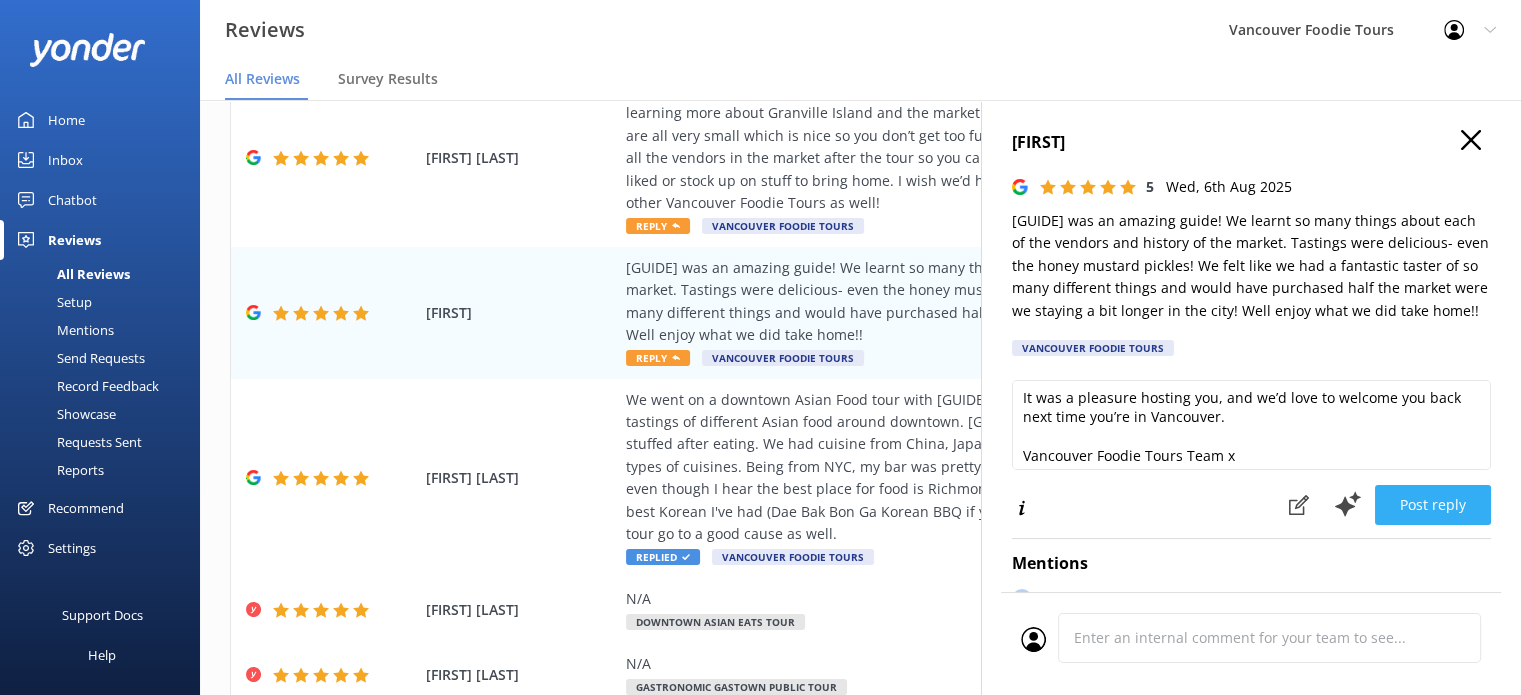 click on "Post reply" at bounding box center [1433, 505] 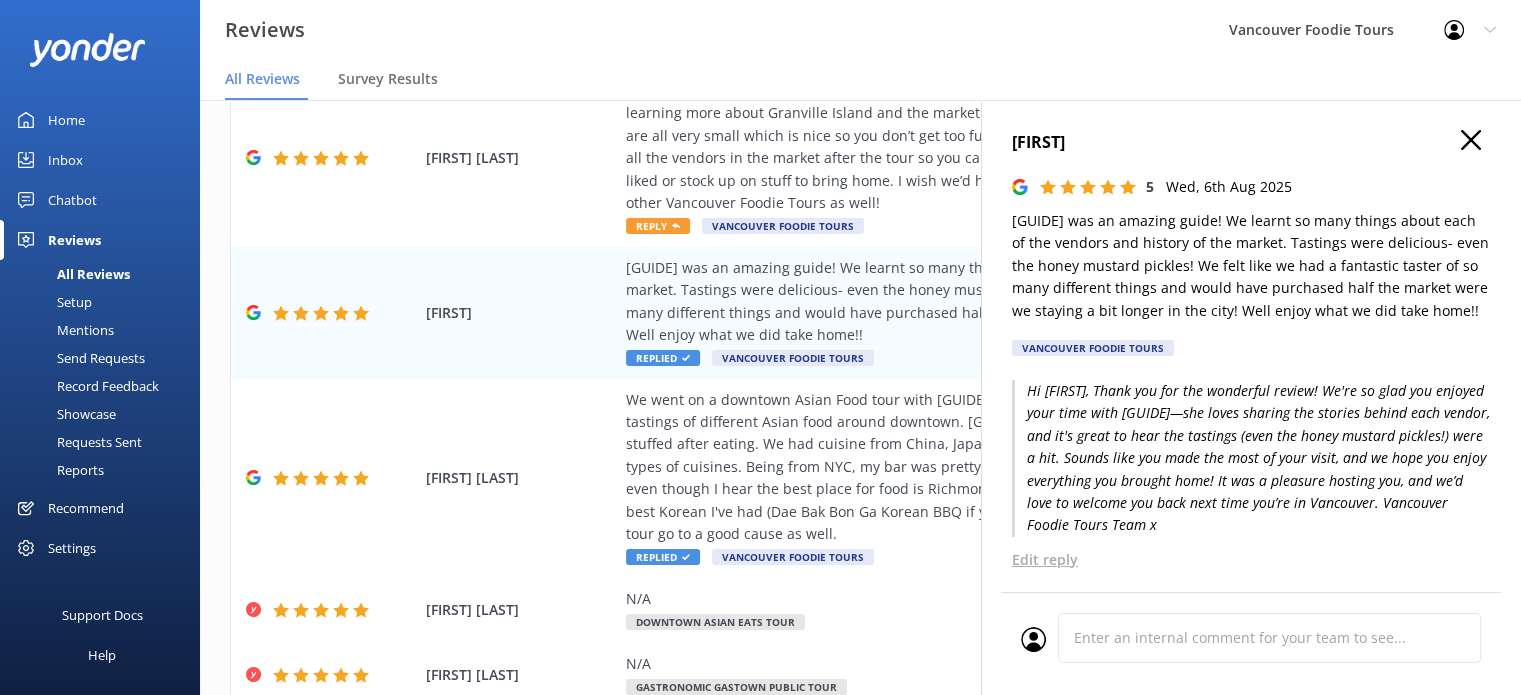 click at bounding box center (1471, 141) 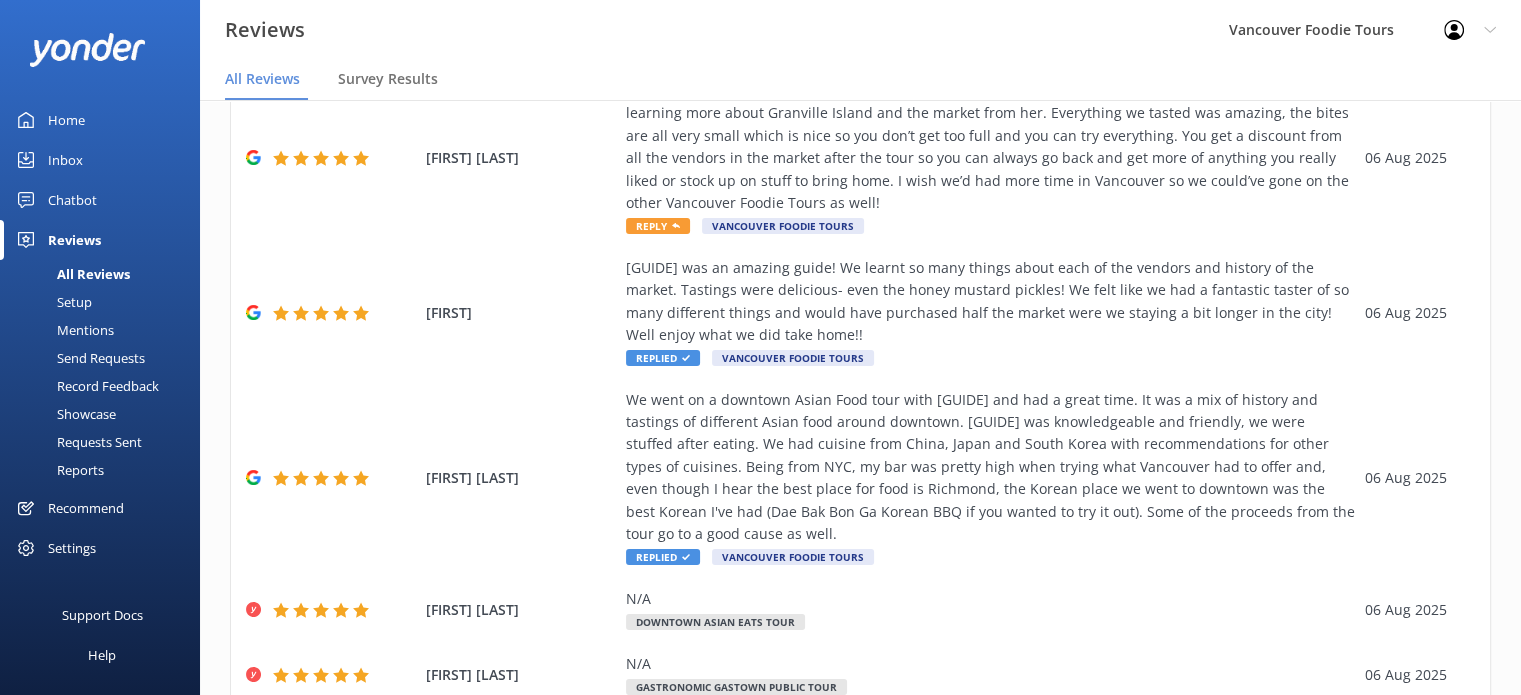 scroll, scrollTop: 0, scrollLeft: 0, axis: both 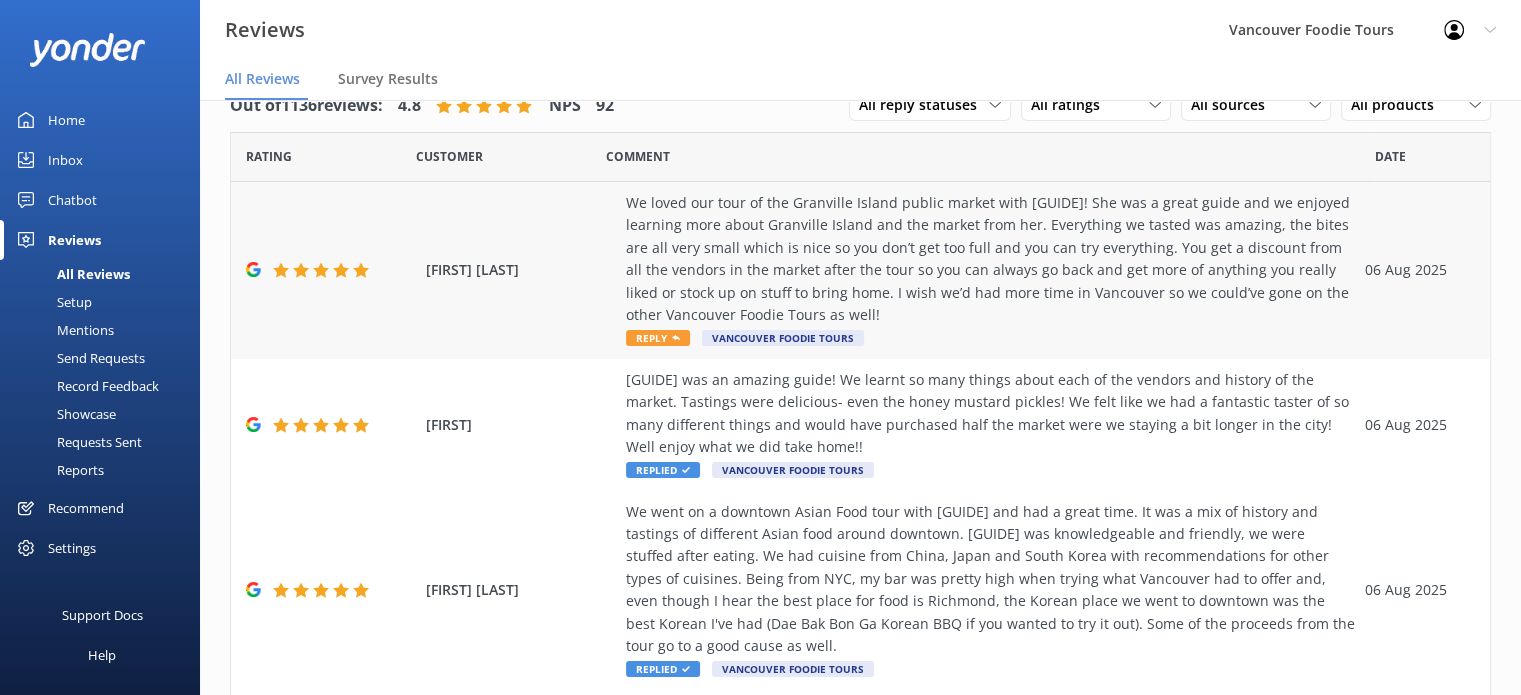 click on "We loved our tour of the Granville Island public market with [GUIDE]! She was a great guide and we enjoyed learning more about Granville Island and the market from her. Everything we tasted was amazing, the bites are all very small which is nice so you don’t get too full and you can try everything. You get a discount from all the vendors in the market after the tour so you can always go back and get more of anything you really liked or stock up on stuff to bring home. I wish we’d had more time in Vancouver so we could’ve gone on the other Vancouver Foodie Tours as well!" at bounding box center [990, 259] 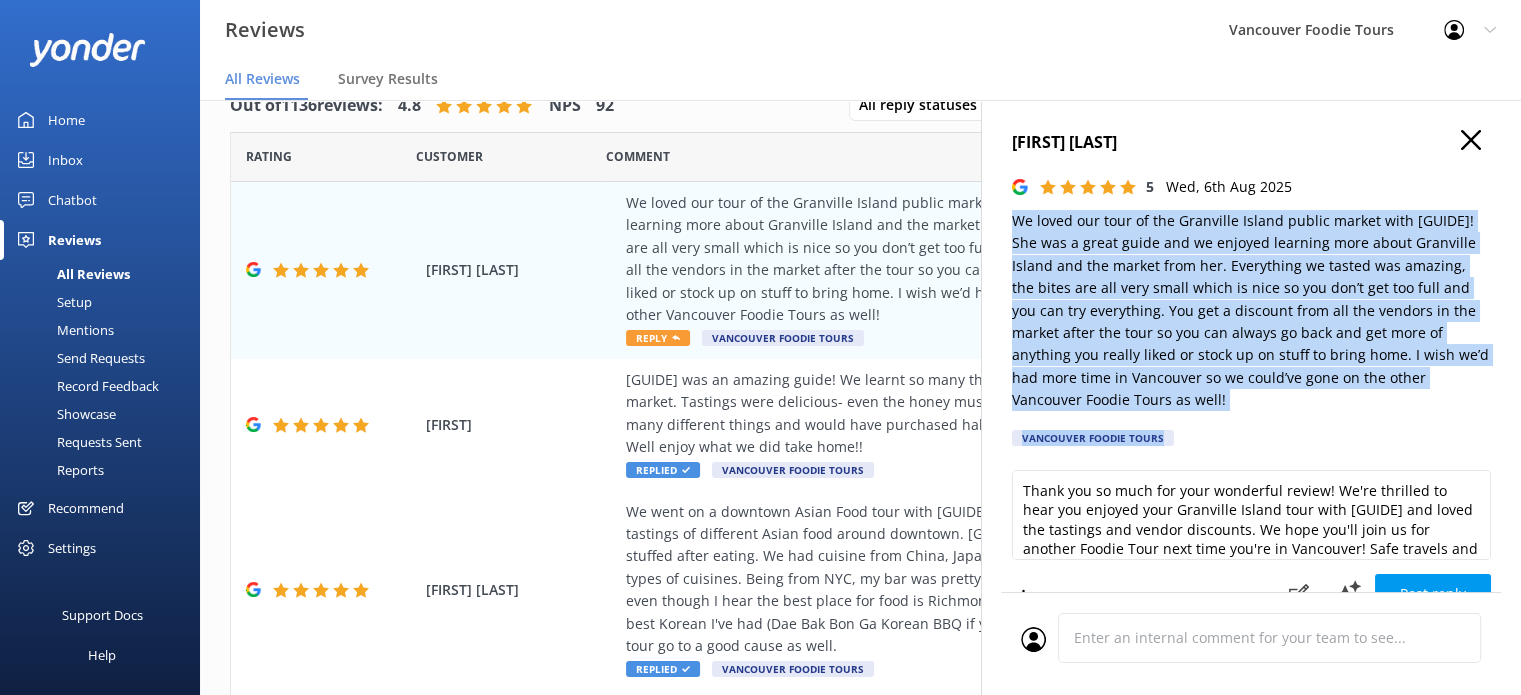 drag, startPoint x: 1020, startPoint y: 227, endPoint x: 1240, endPoint y: 415, distance: 289.38556 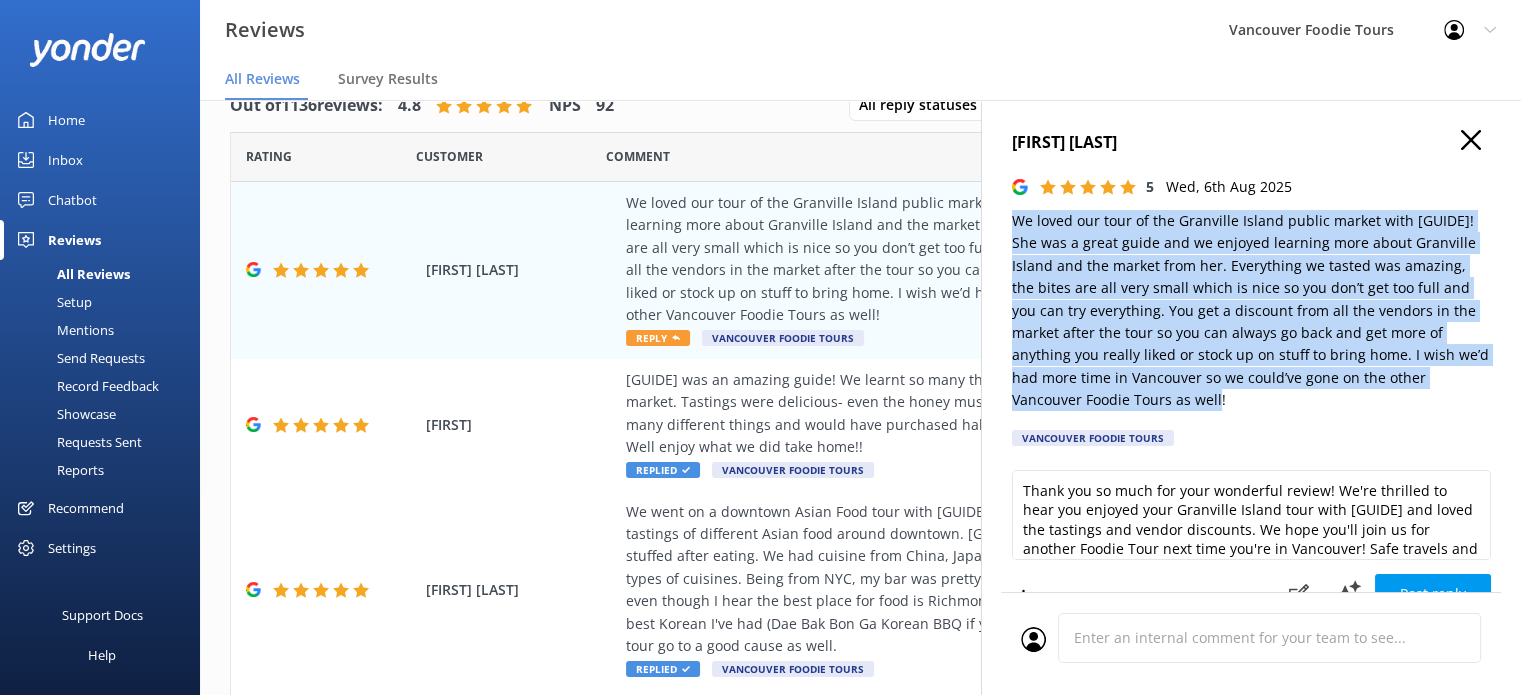 drag, startPoint x: 1010, startPoint y: 221, endPoint x: 1256, endPoint y: 402, distance: 305.41284 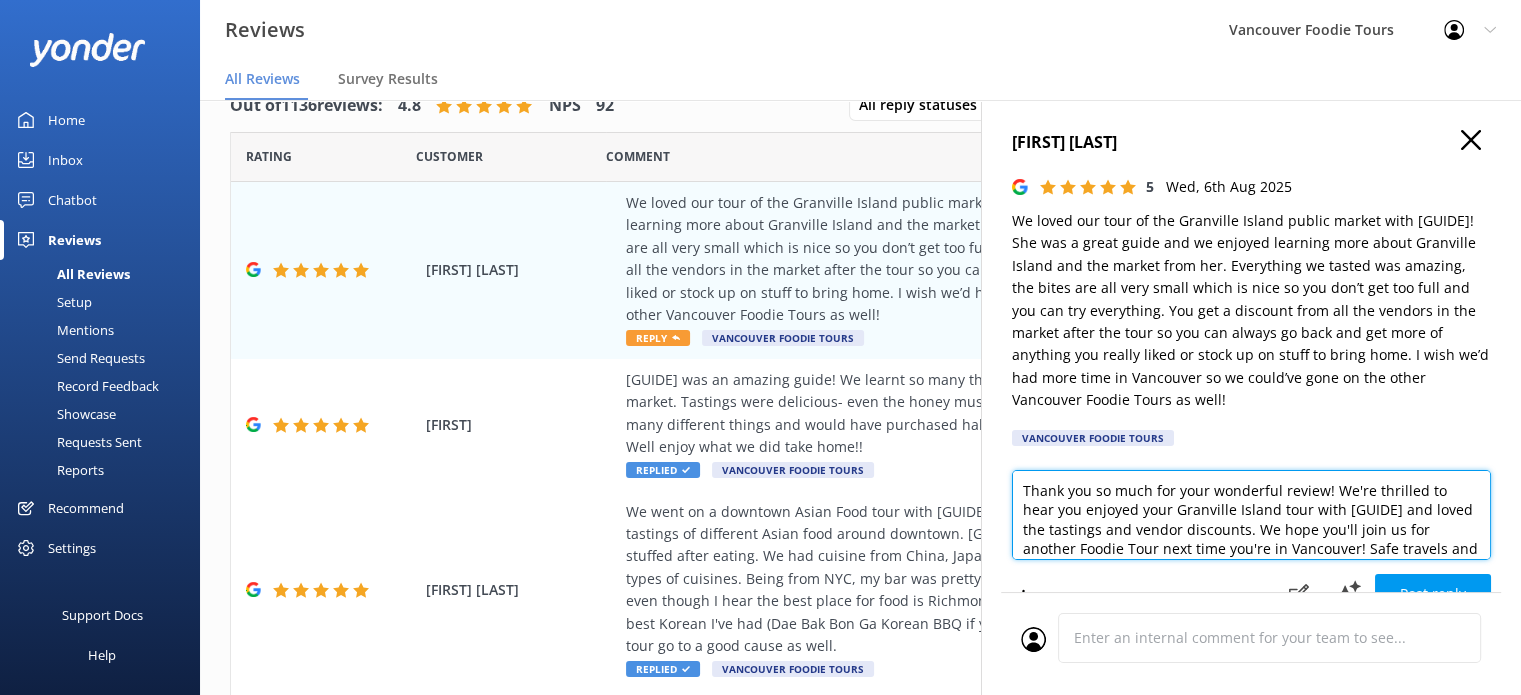 click on "Thank you so much for your wonderful review! We're thrilled to hear you enjoyed your Granville Island tour with [GUIDE] and loved the tastings and vendor discounts. We hope you'll join us for another Foodie Tour next time you're in Vancouver! Safe travels and happy eating!" at bounding box center (1251, 515) 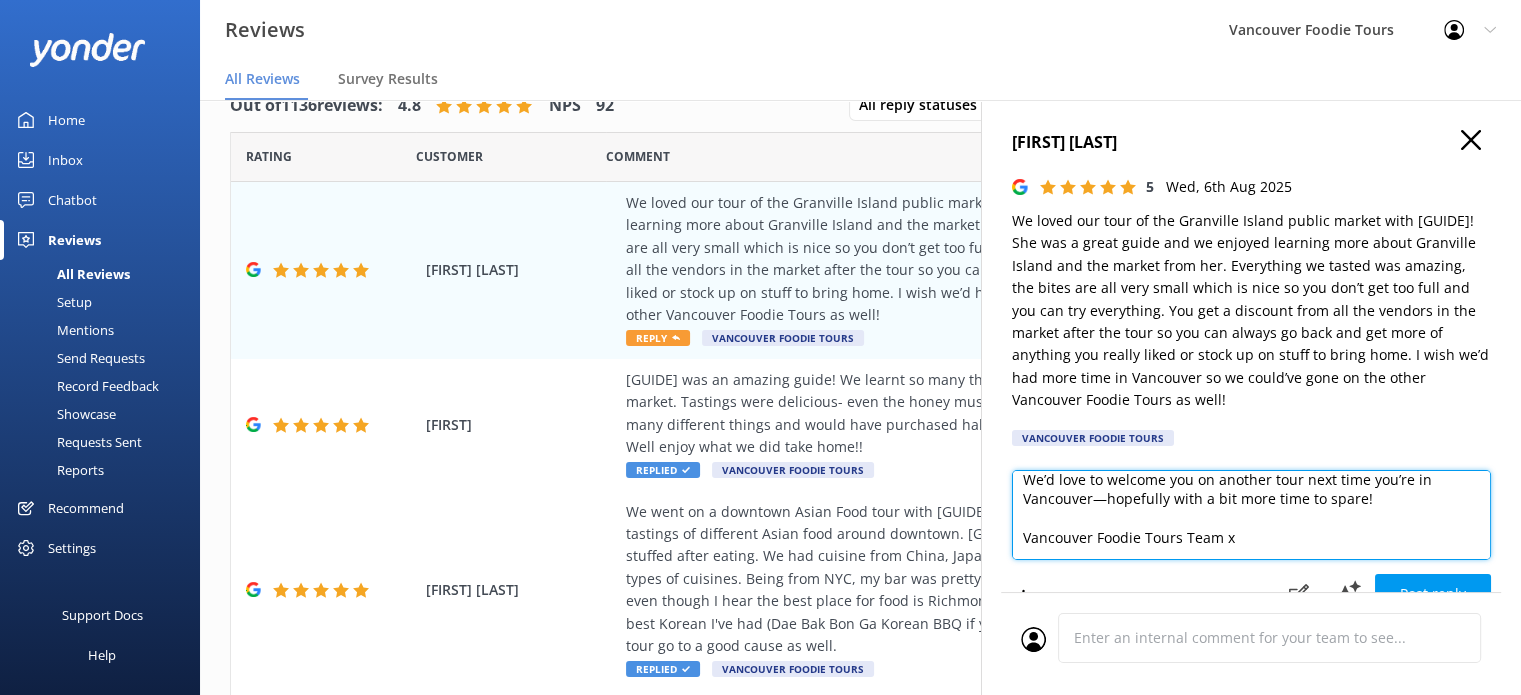 scroll, scrollTop: 10, scrollLeft: 0, axis: vertical 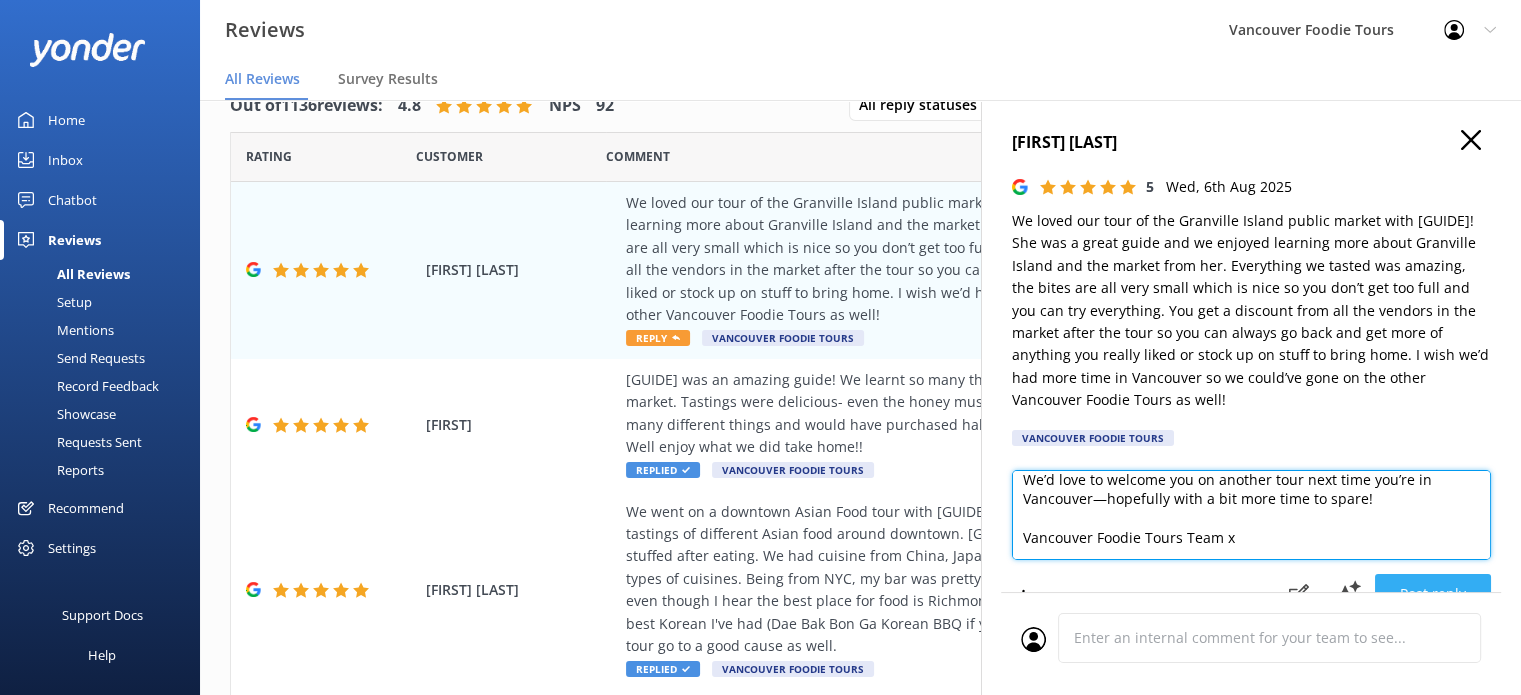 type on "Hi [FIRST],
Thank you for the fantastic review! We're so glad you enjoyed exploring the Granville Island Public Market with [GUIDE]—she’s great at sharing the stories behind the market. Happy to hear the tasting portions and vendor discounts worked out well for you too!
We’d love to welcome you on another tour next time you’re in Vancouver—hopefully with a bit more time to spare!
Vancouver Foodie Tours Team x" 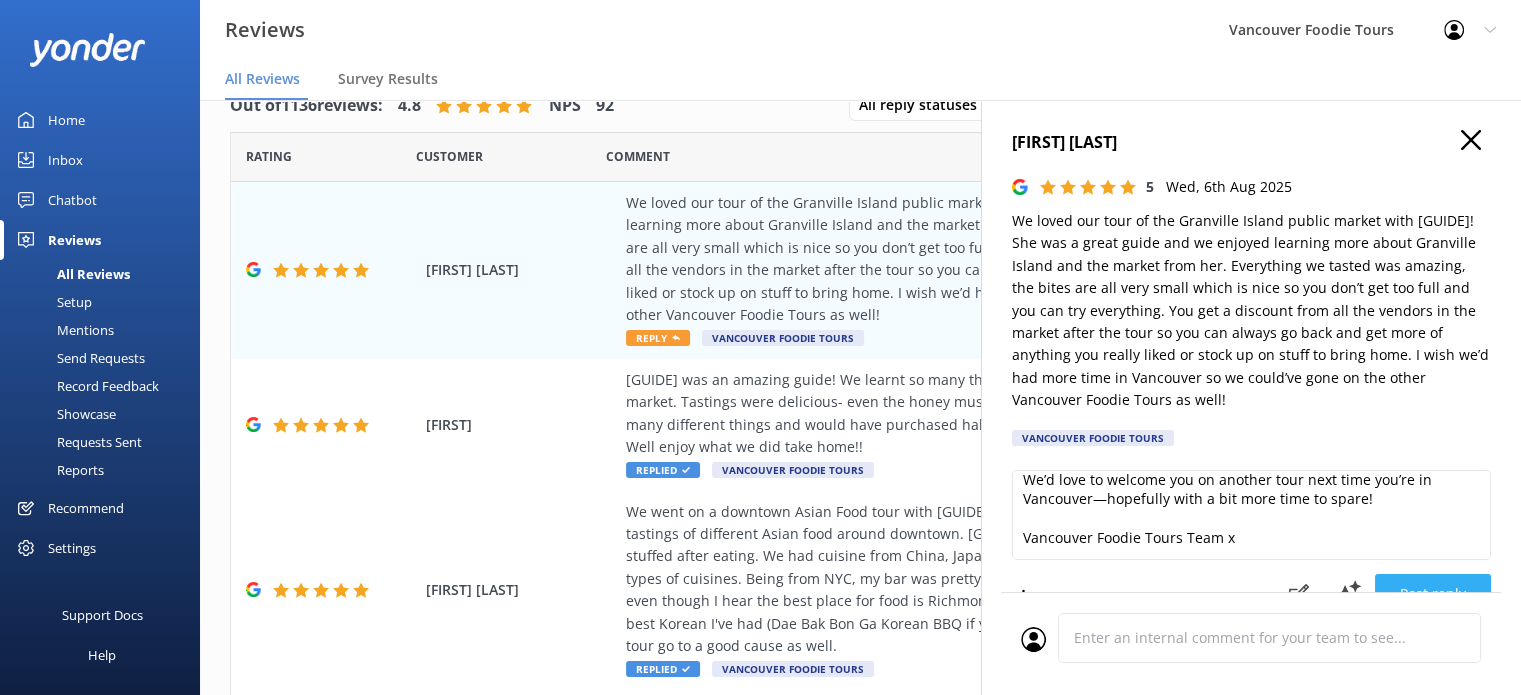 click on "Post reply" at bounding box center [1433, 594] 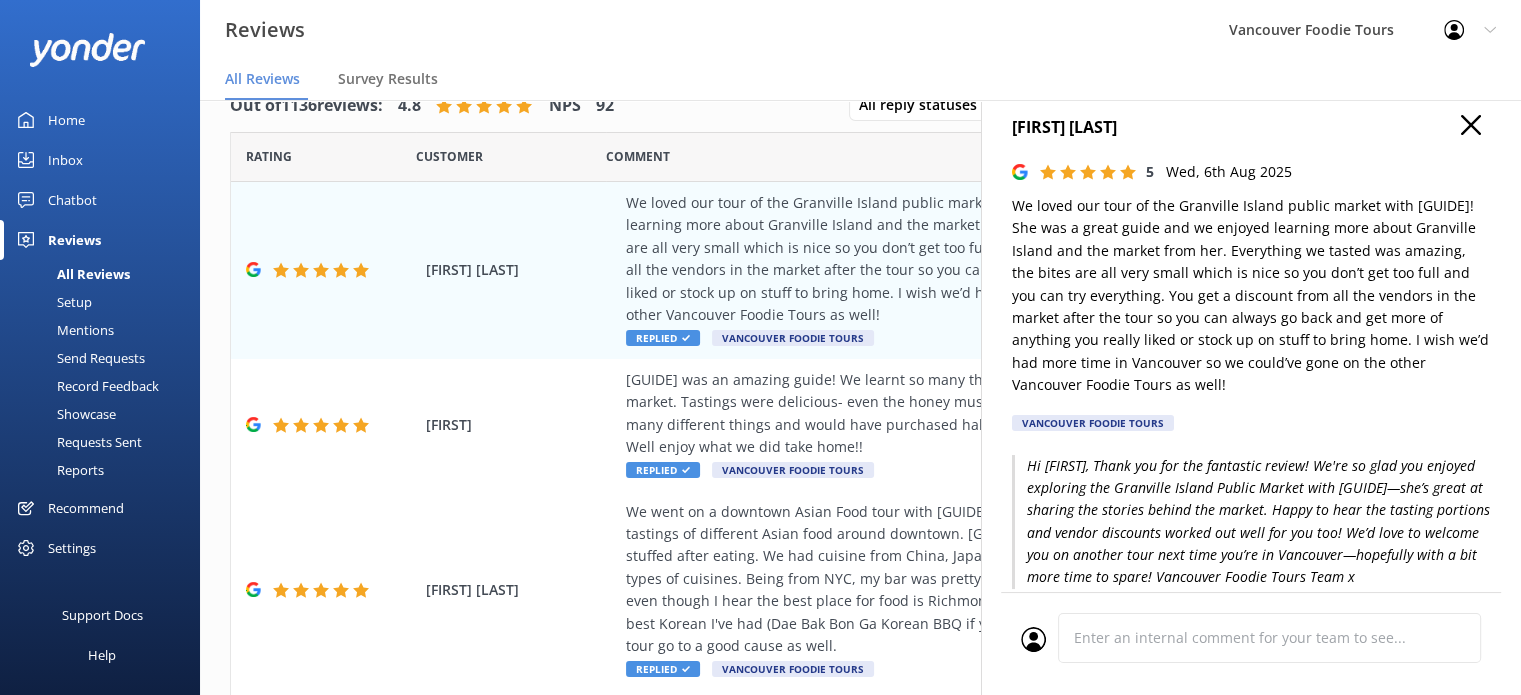 scroll, scrollTop: 0, scrollLeft: 0, axis: both 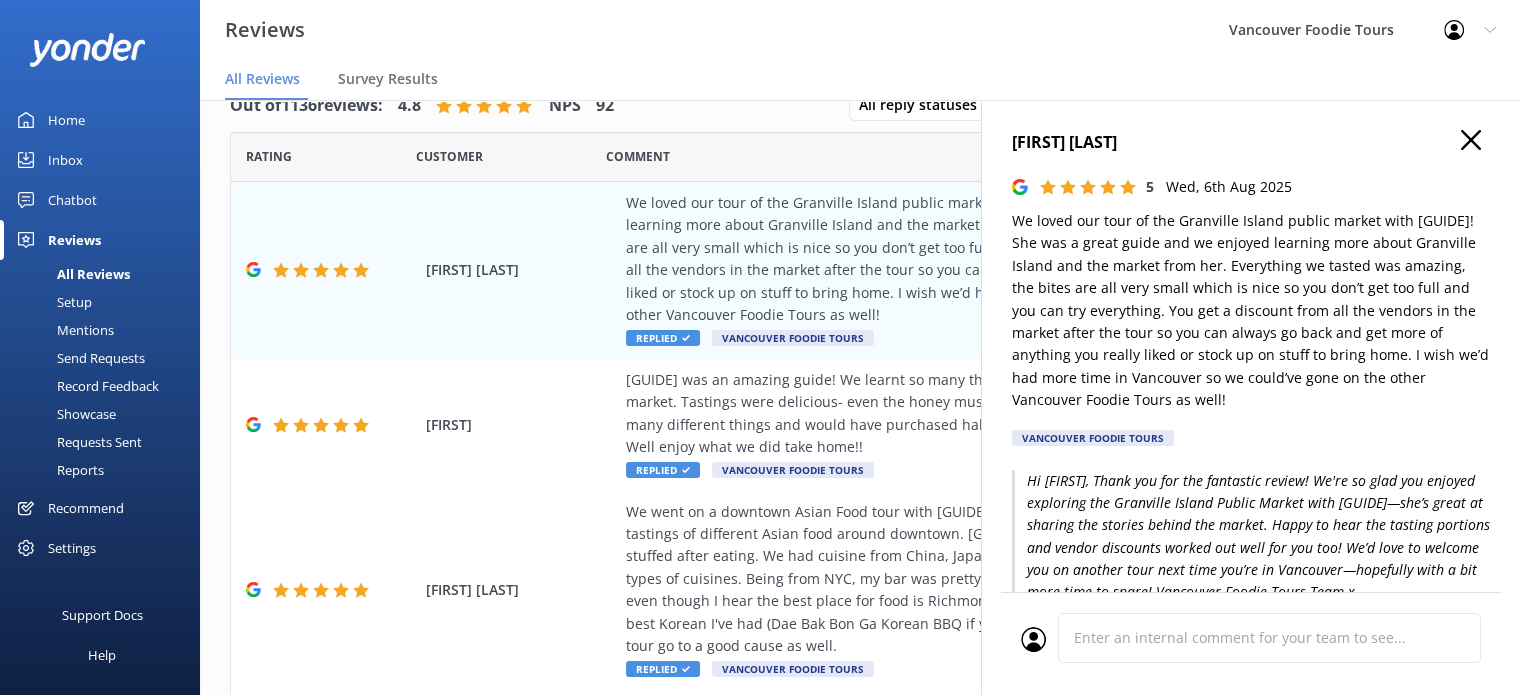 click 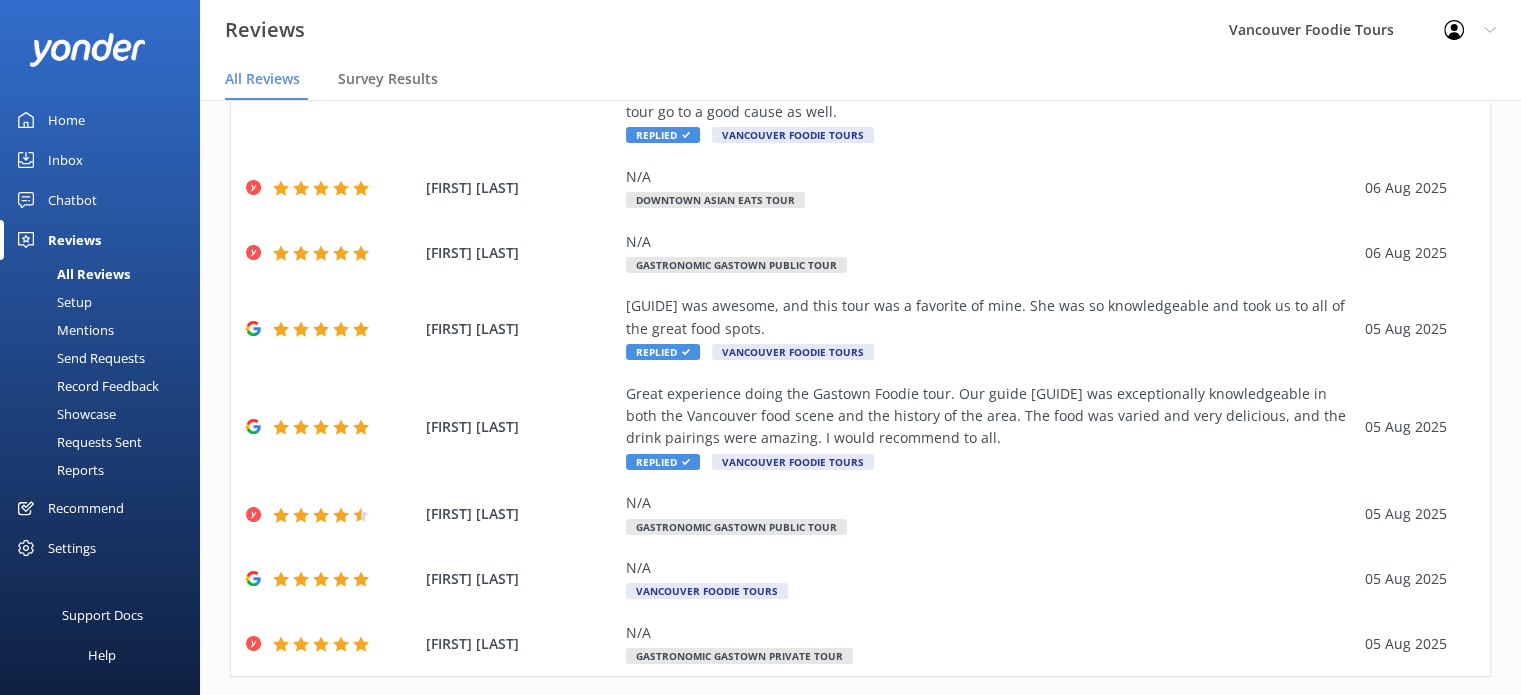 scroll, scrollTop: 621, scrollLeft: 0, axis: vertical 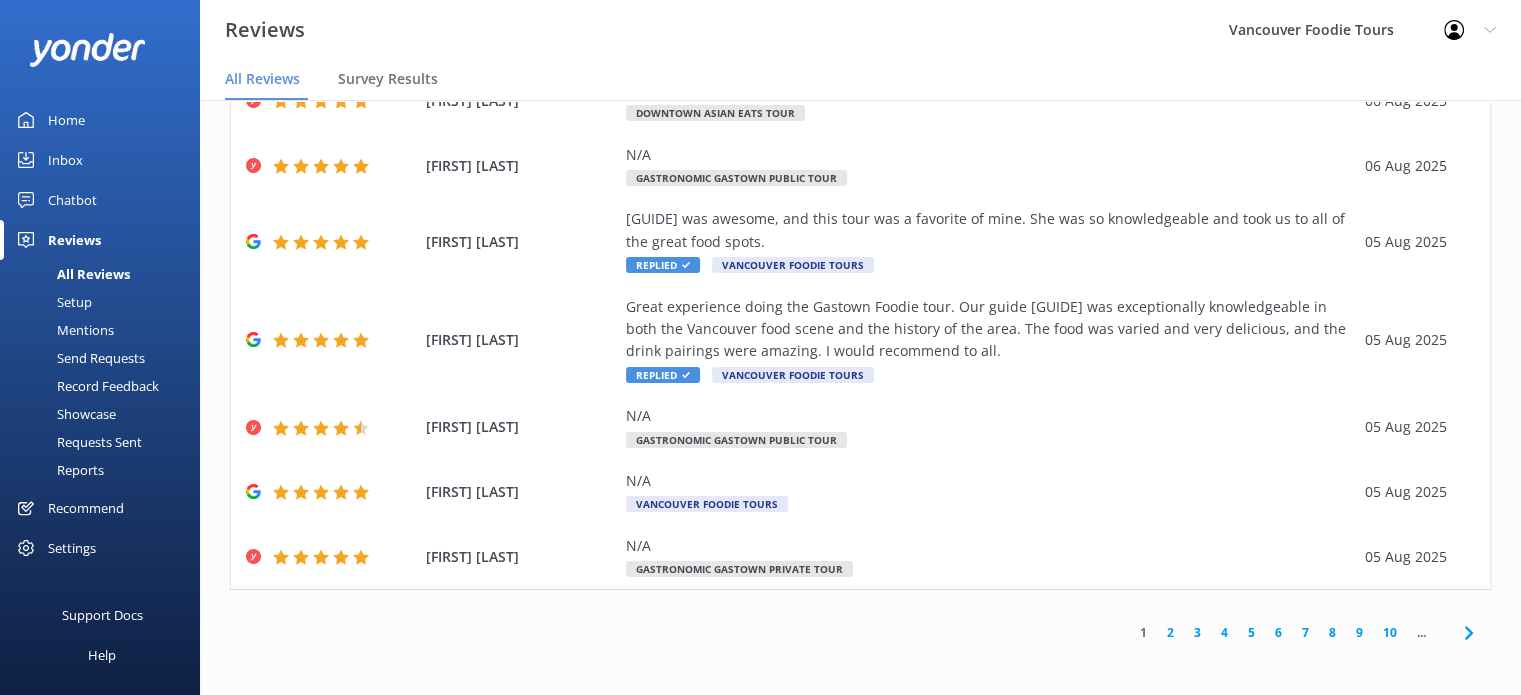 click on "2" at bounding box center [1170, 632] 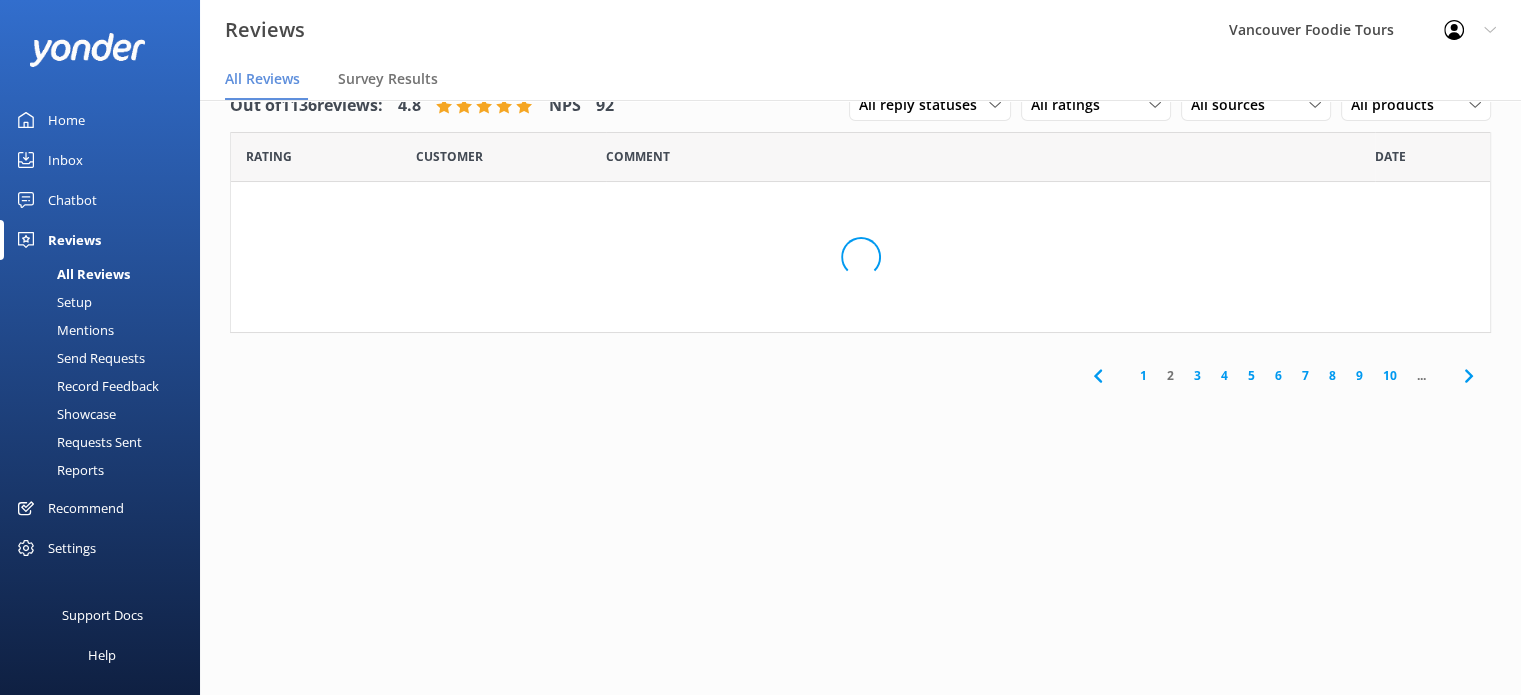 scroll, scrollTop: 0, scrollLeft: 0, axis: both 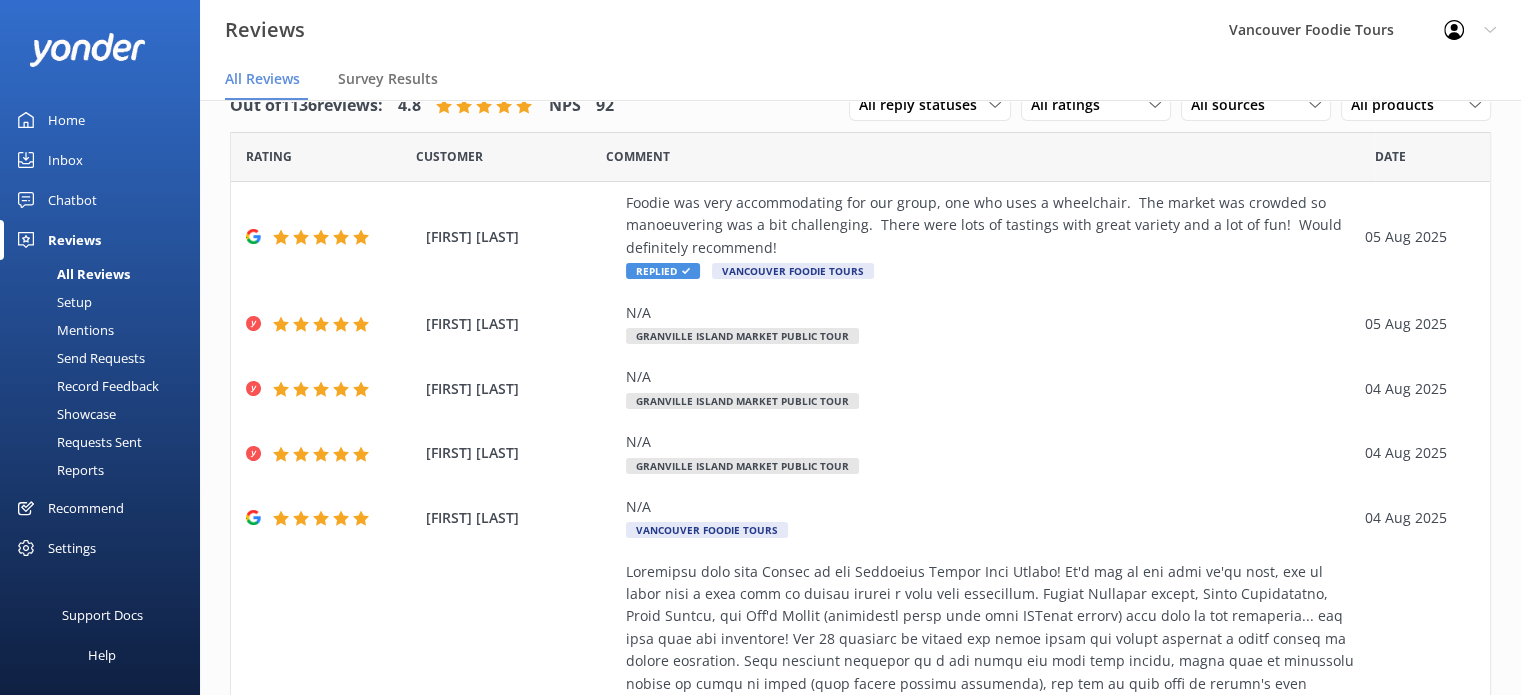 click on "Inbox" at bounding box center [100, 160] 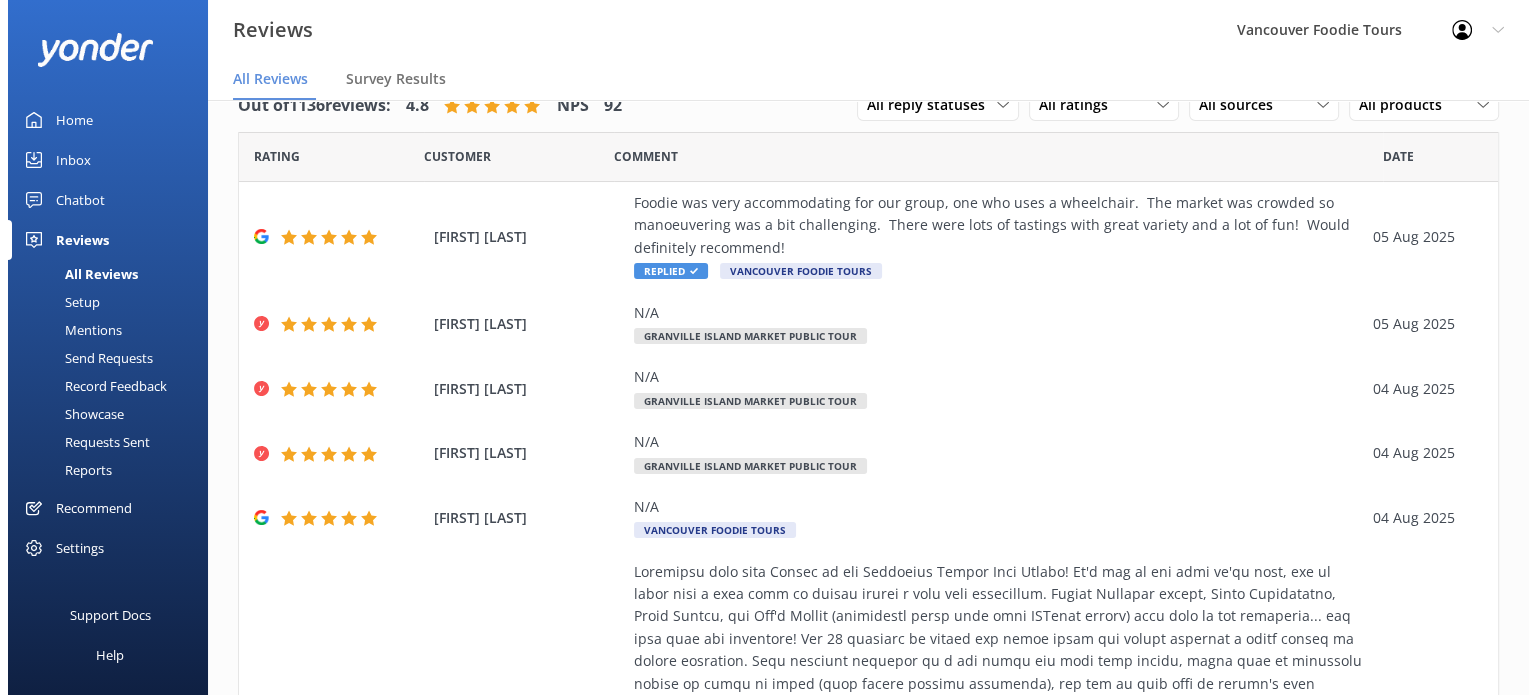 scroll, scrollTop: 0, scrollLeft: 0, axis: both 